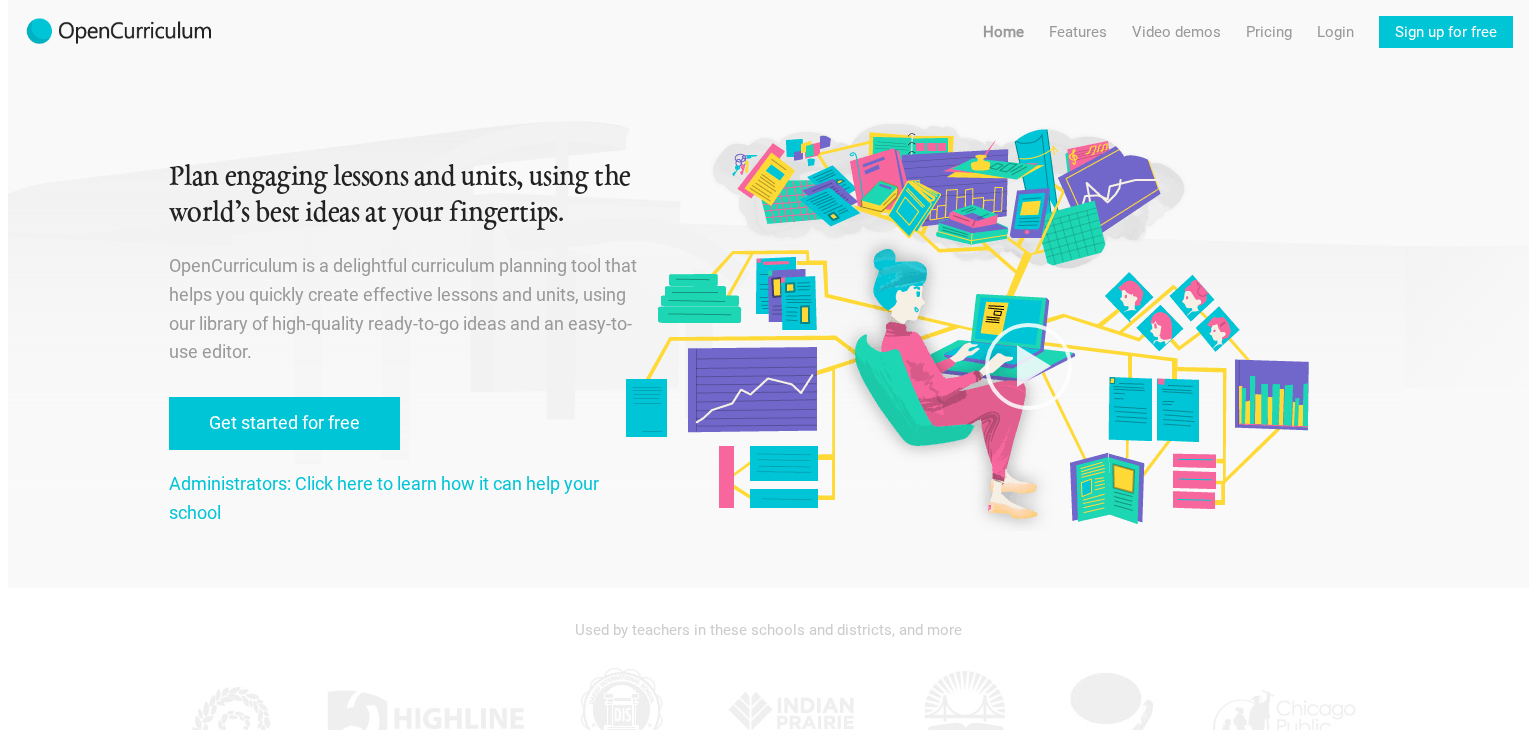 scroll, scrollTop: 0, scrollLeft: 0, axis: both 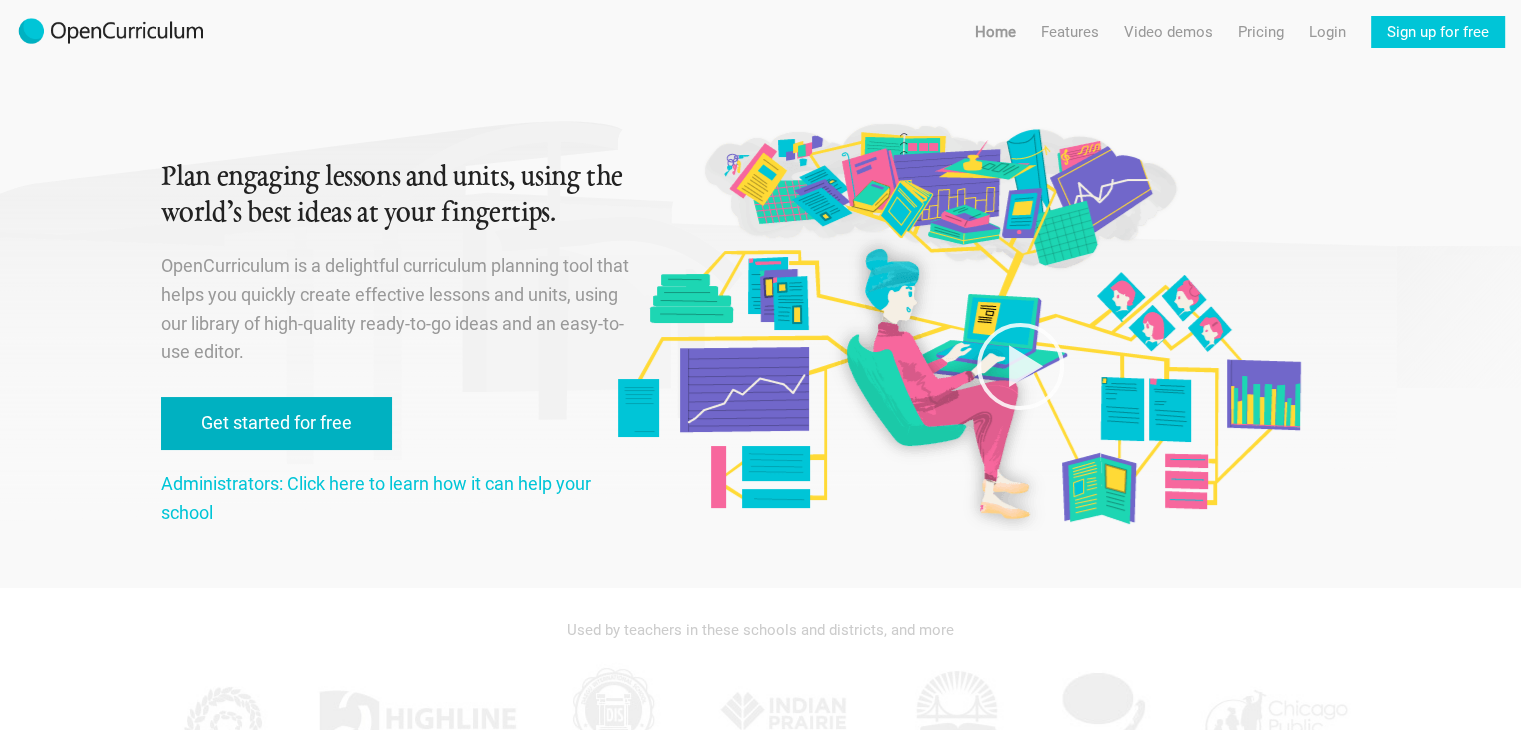 click on "Get started for free" at bounding box center (276, 423) 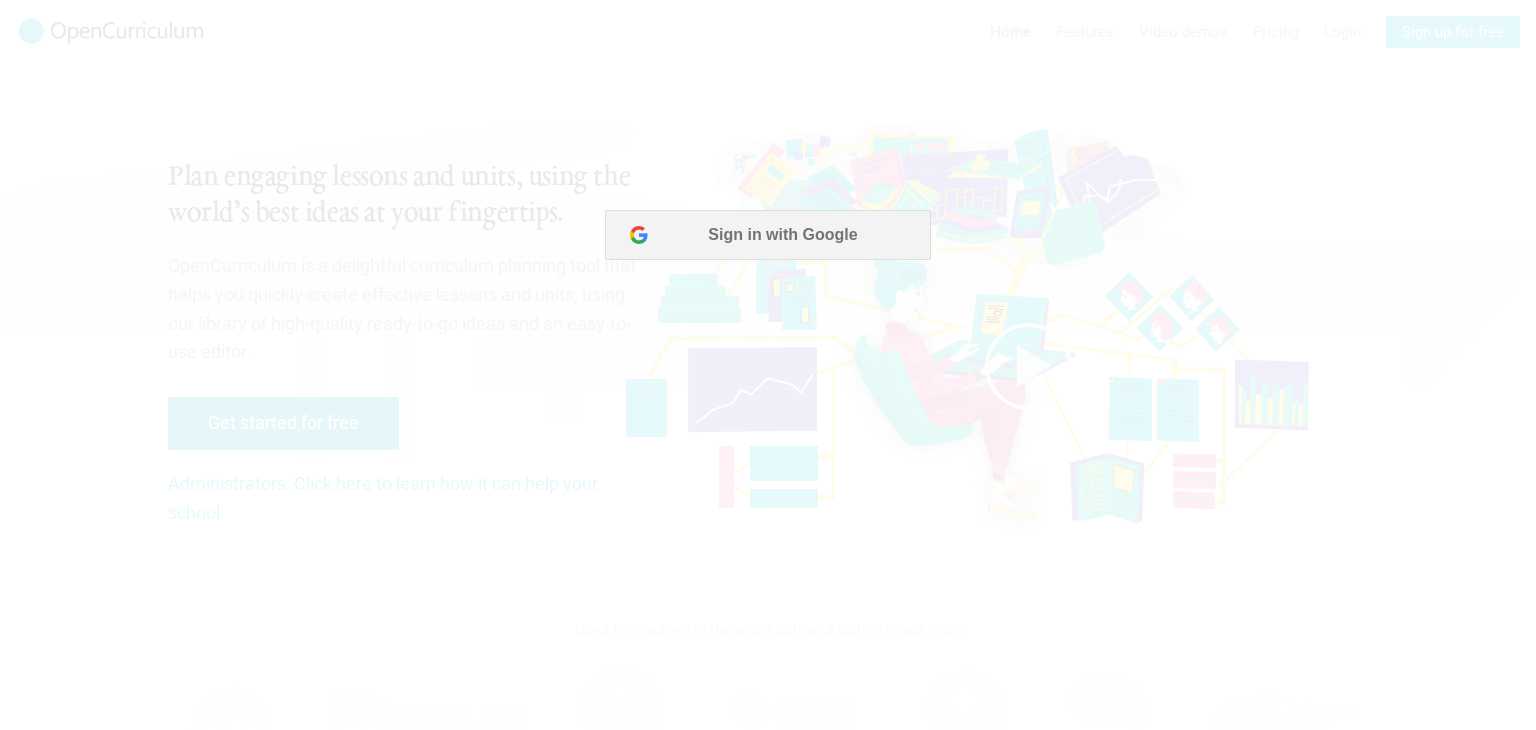 scroll, scrollTop: 0, scrollLeft: 0, axis: both 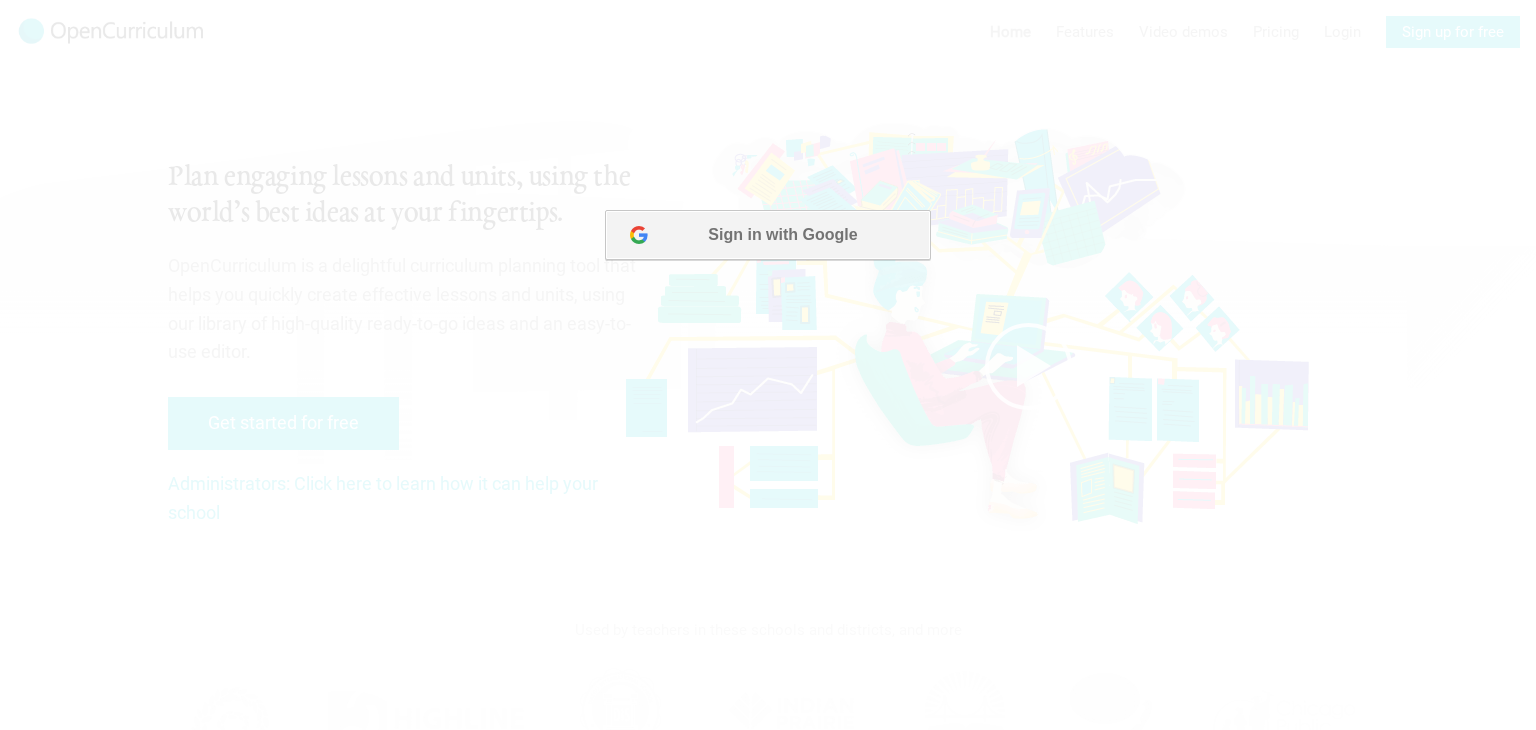 click on "Sign in with Google" at bounding box center (767, 235) 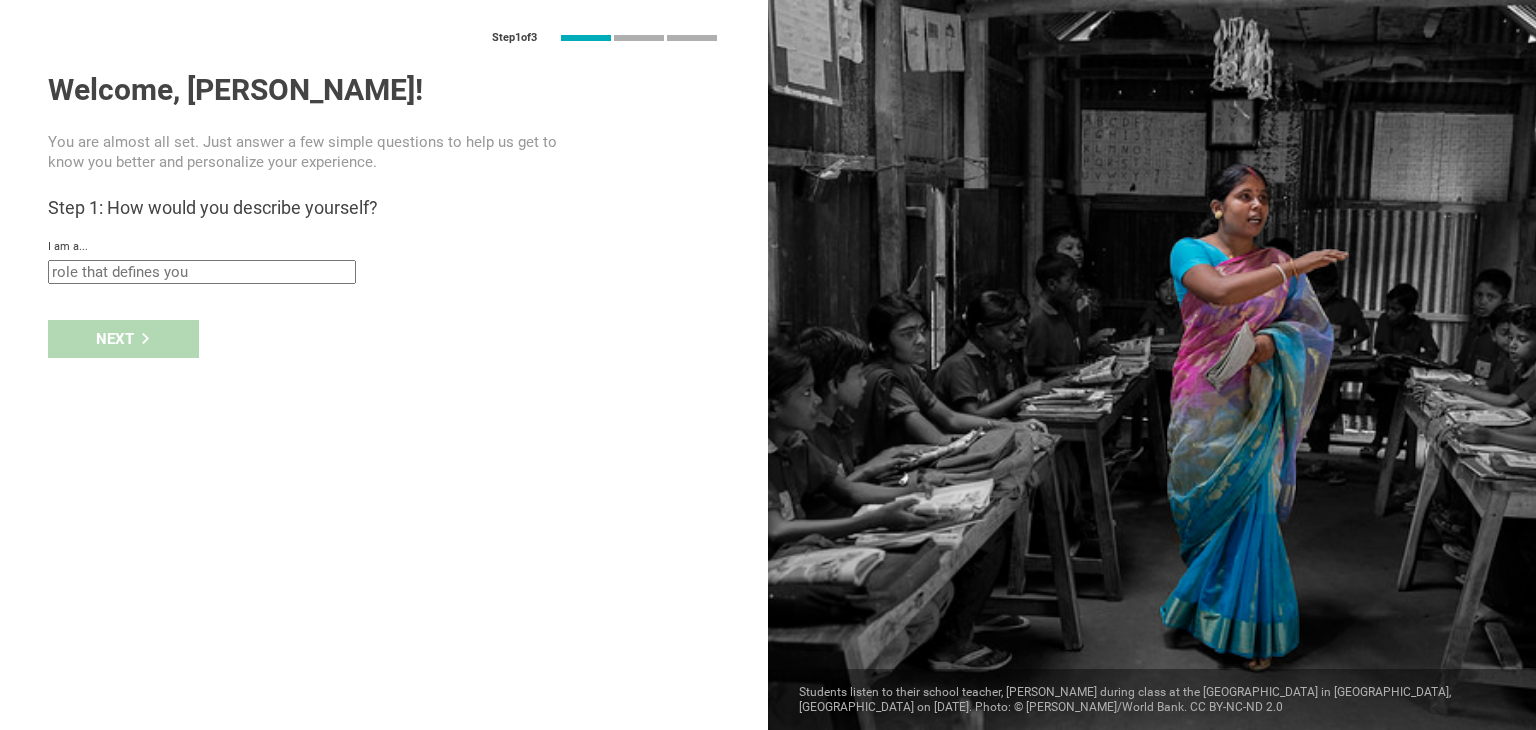click at bounding box center [202, 272] 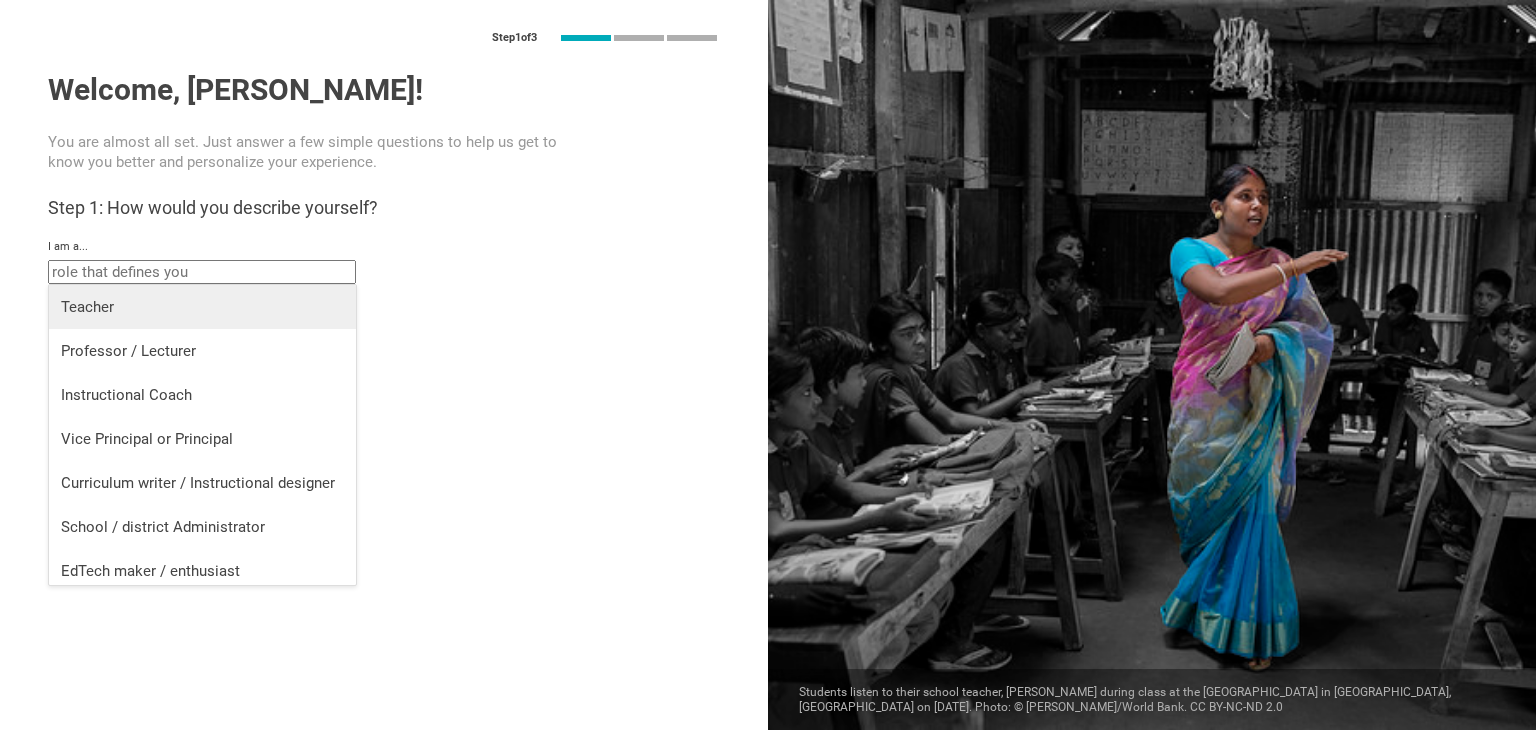 click on "Teacher" at bounding box center [202, 307] 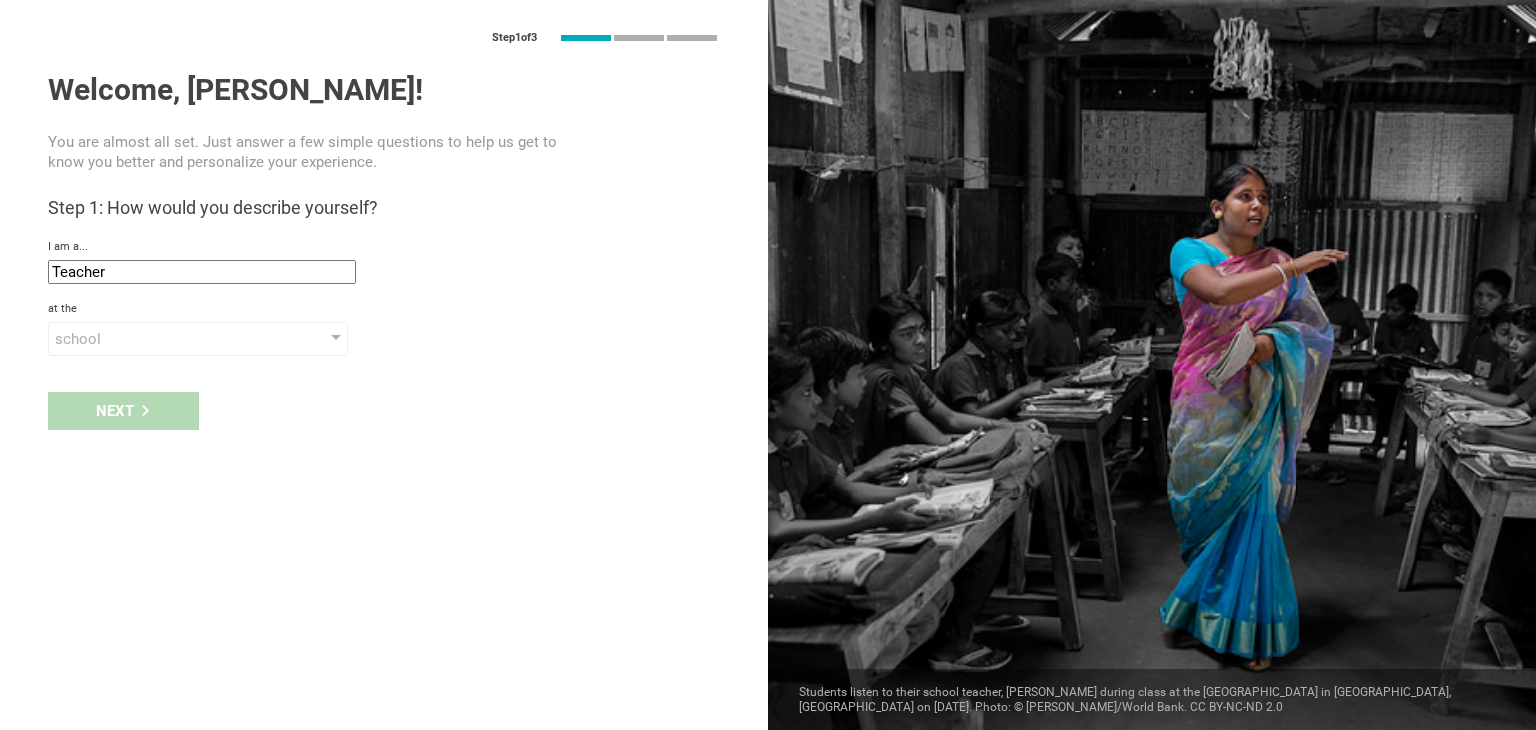 click on "school" at bounding box center [169, 339] 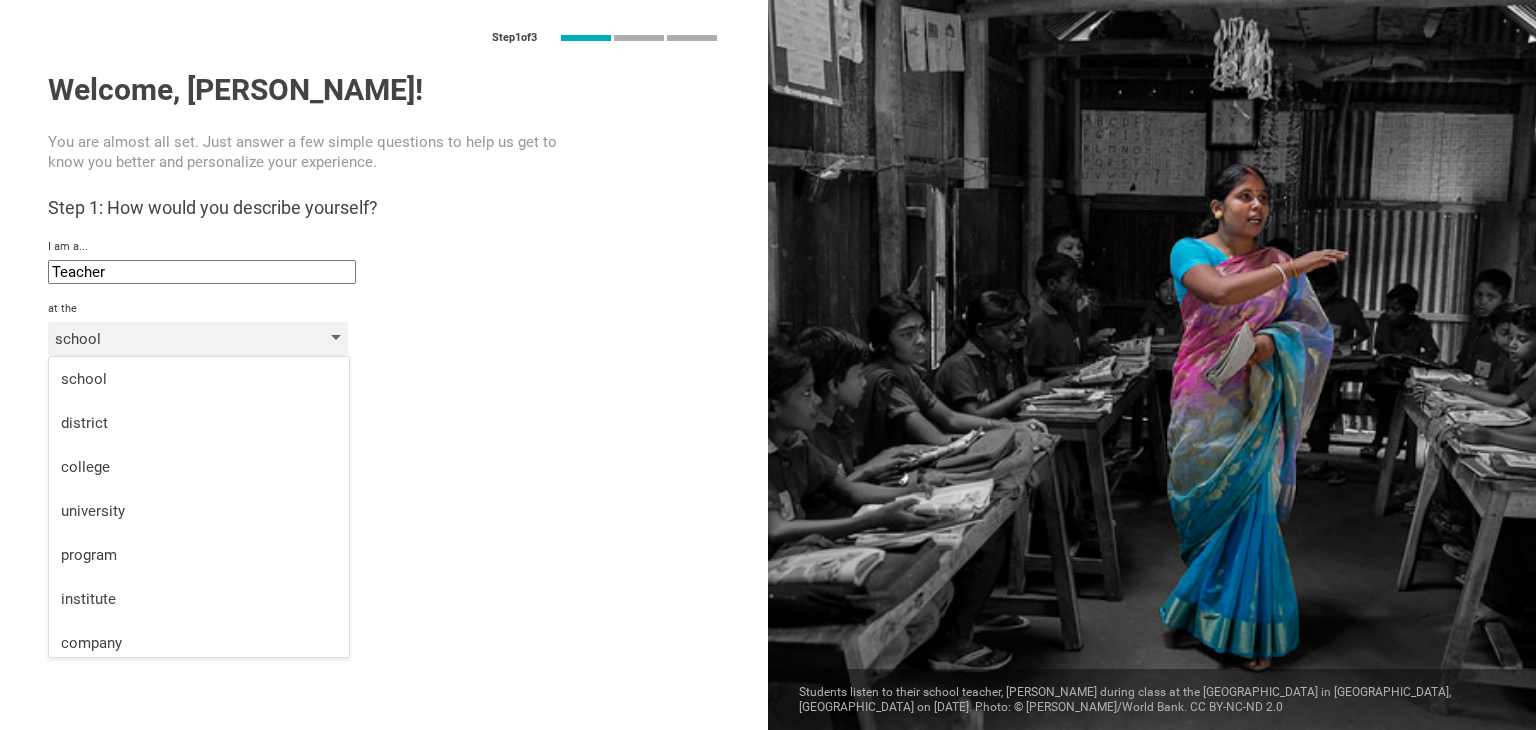 click on "school" at bounding box center [199, 379] 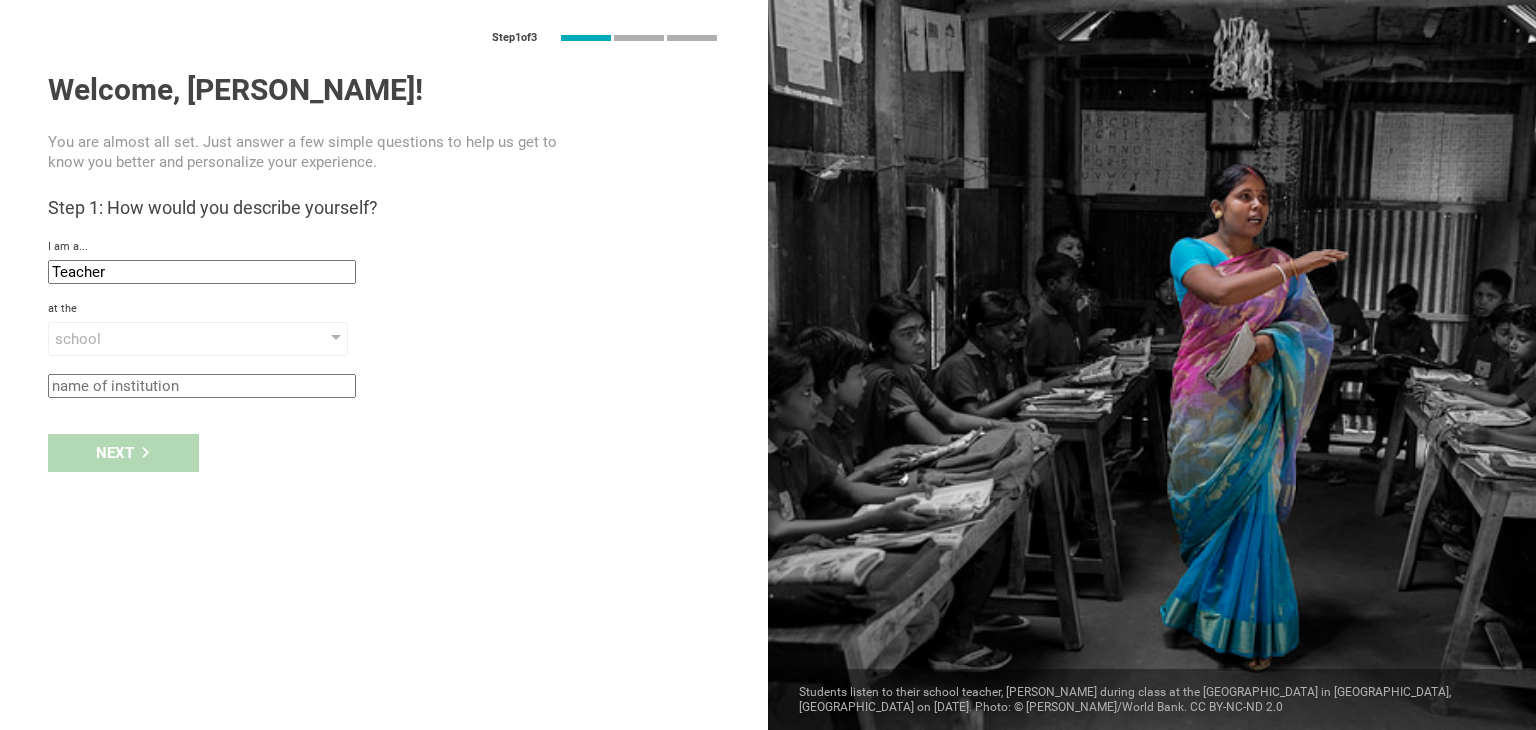 click 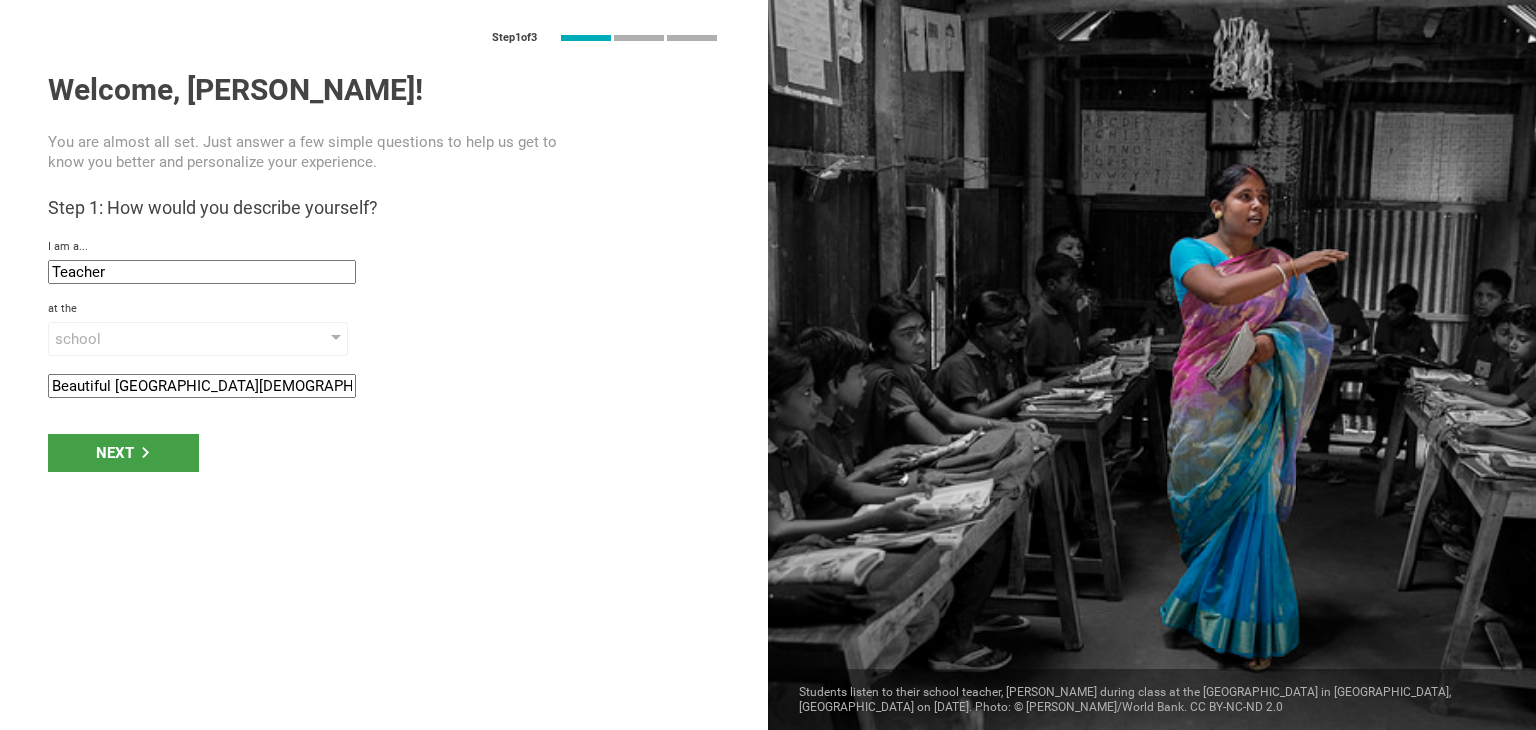 type on "Beautiful Savior Lutheran School" 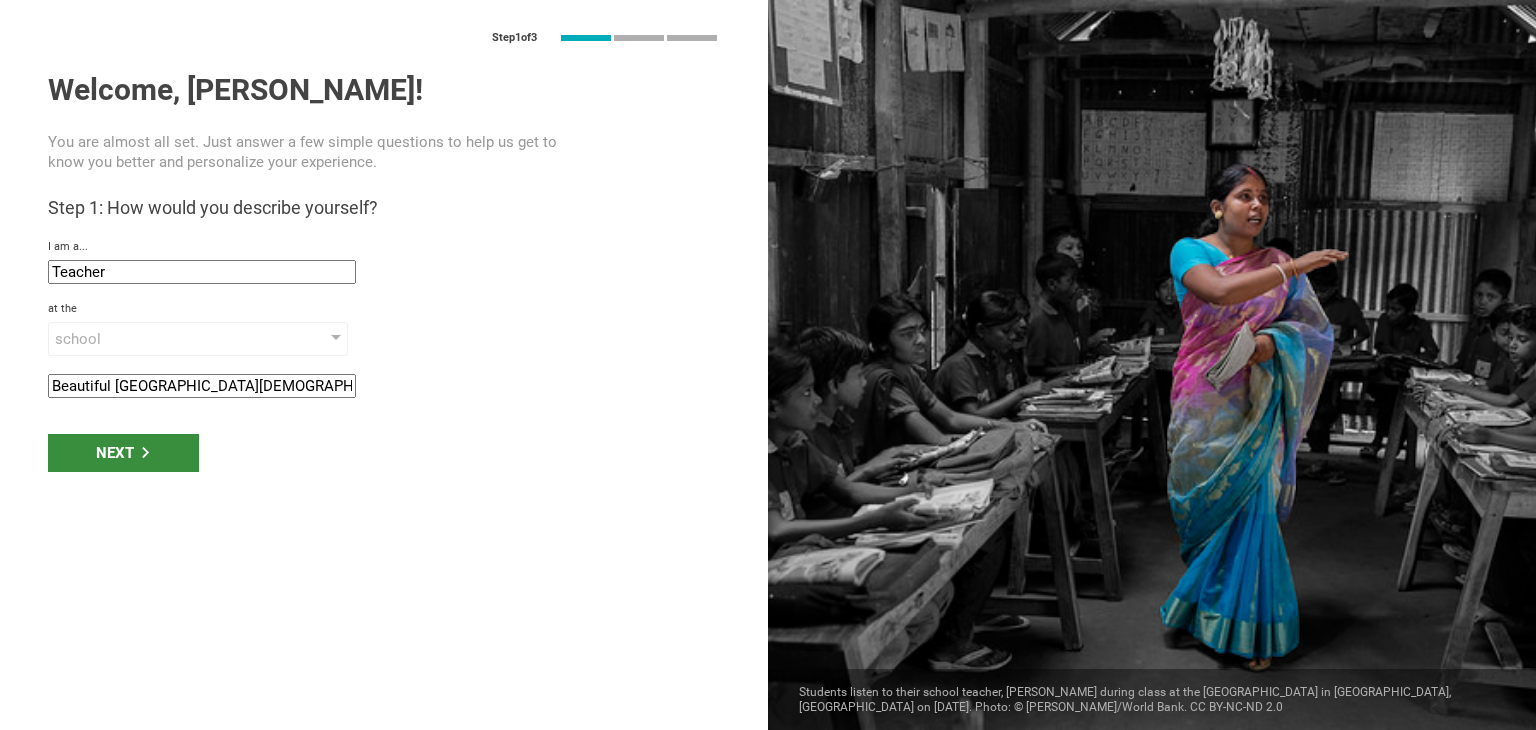 type on "Hamilton, Ohio" 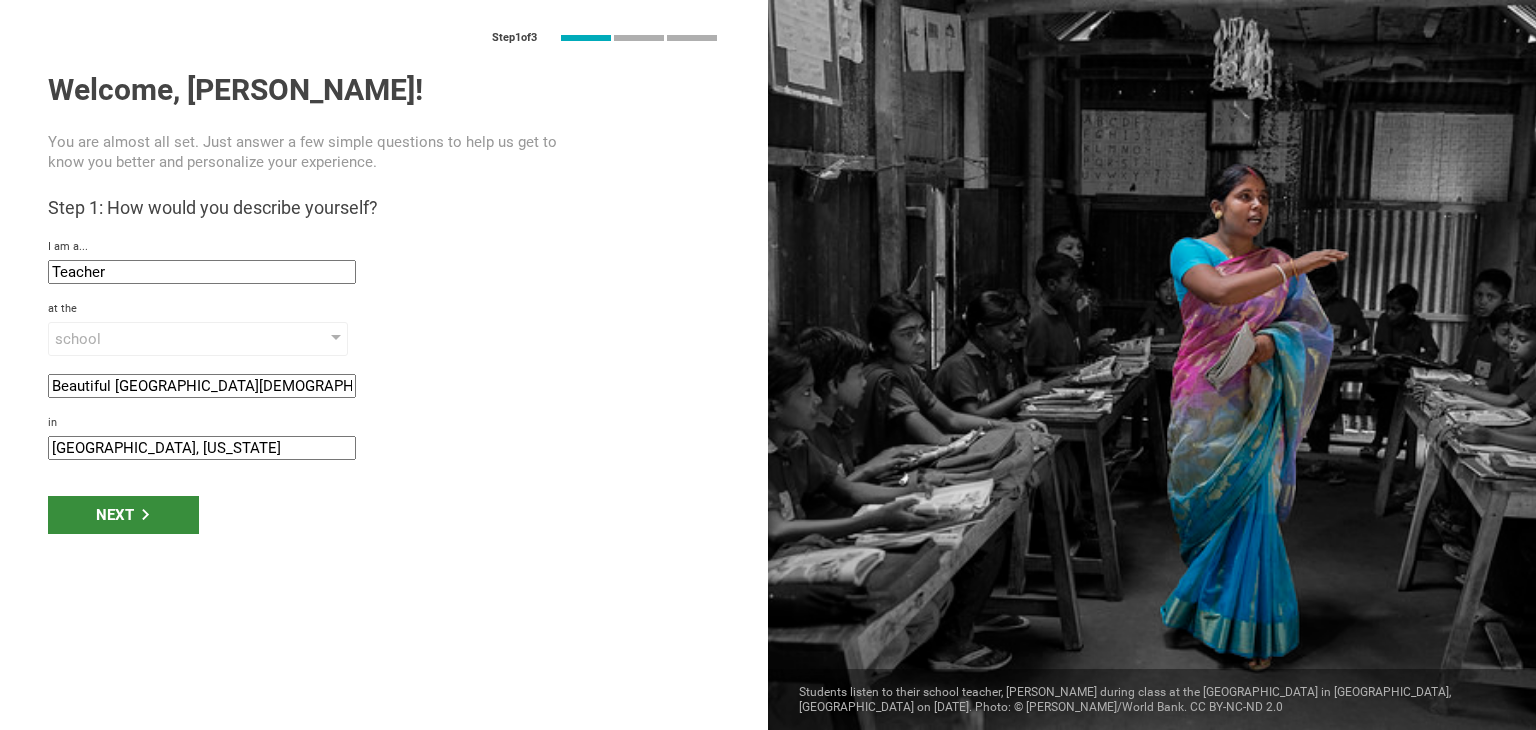click on "Next" at bounding box center [123, 515] 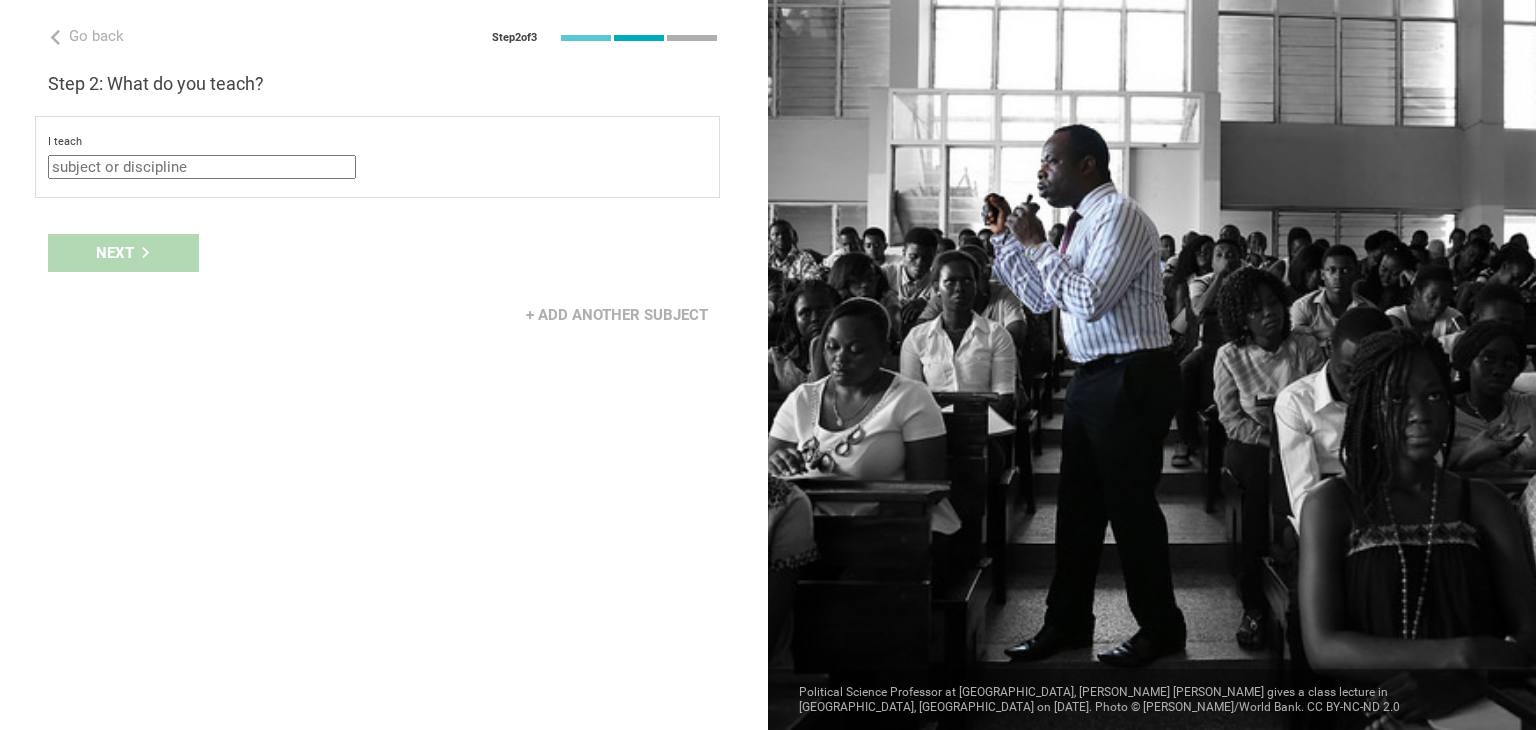 click at bounding box center [202, 167] 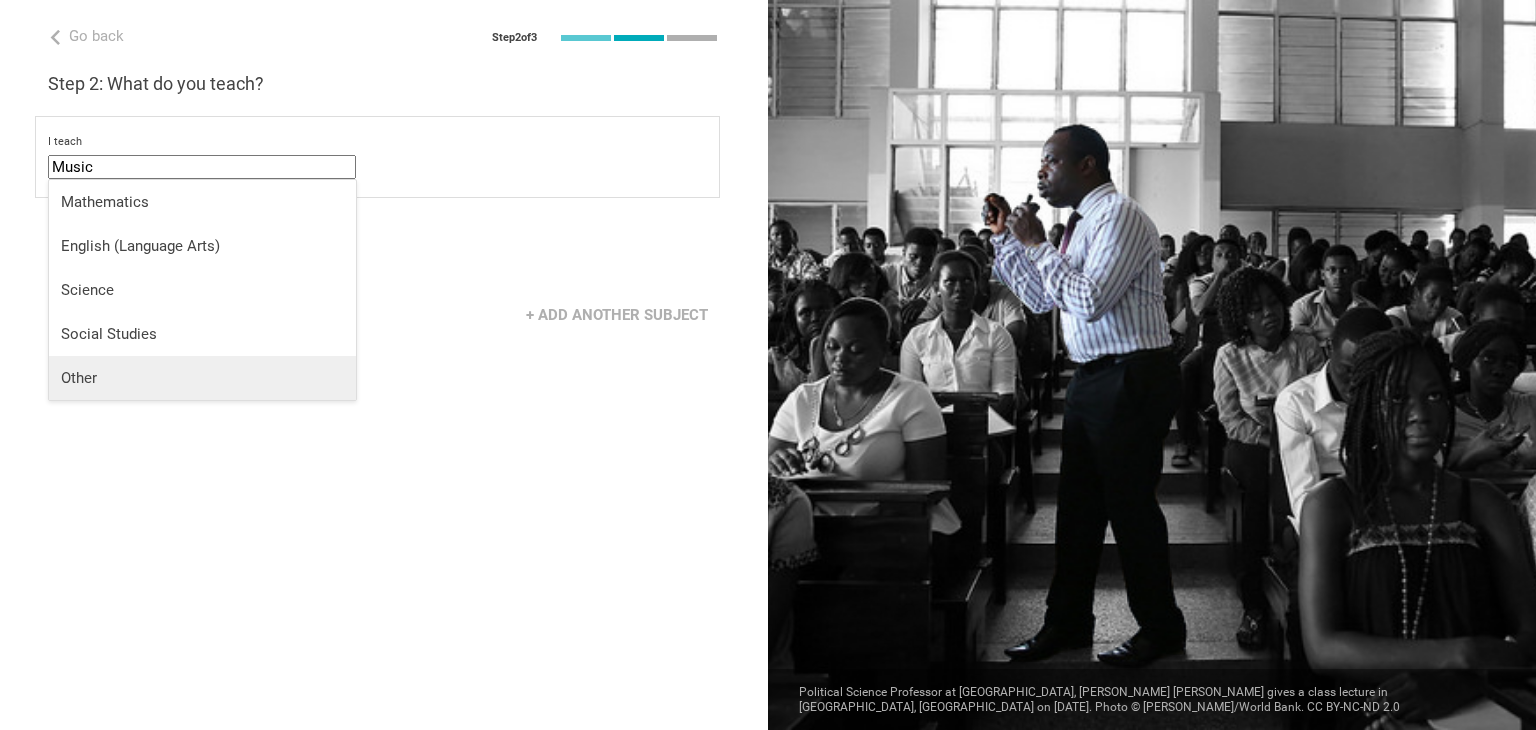 click on "Other" at bounding box center [202, 378] 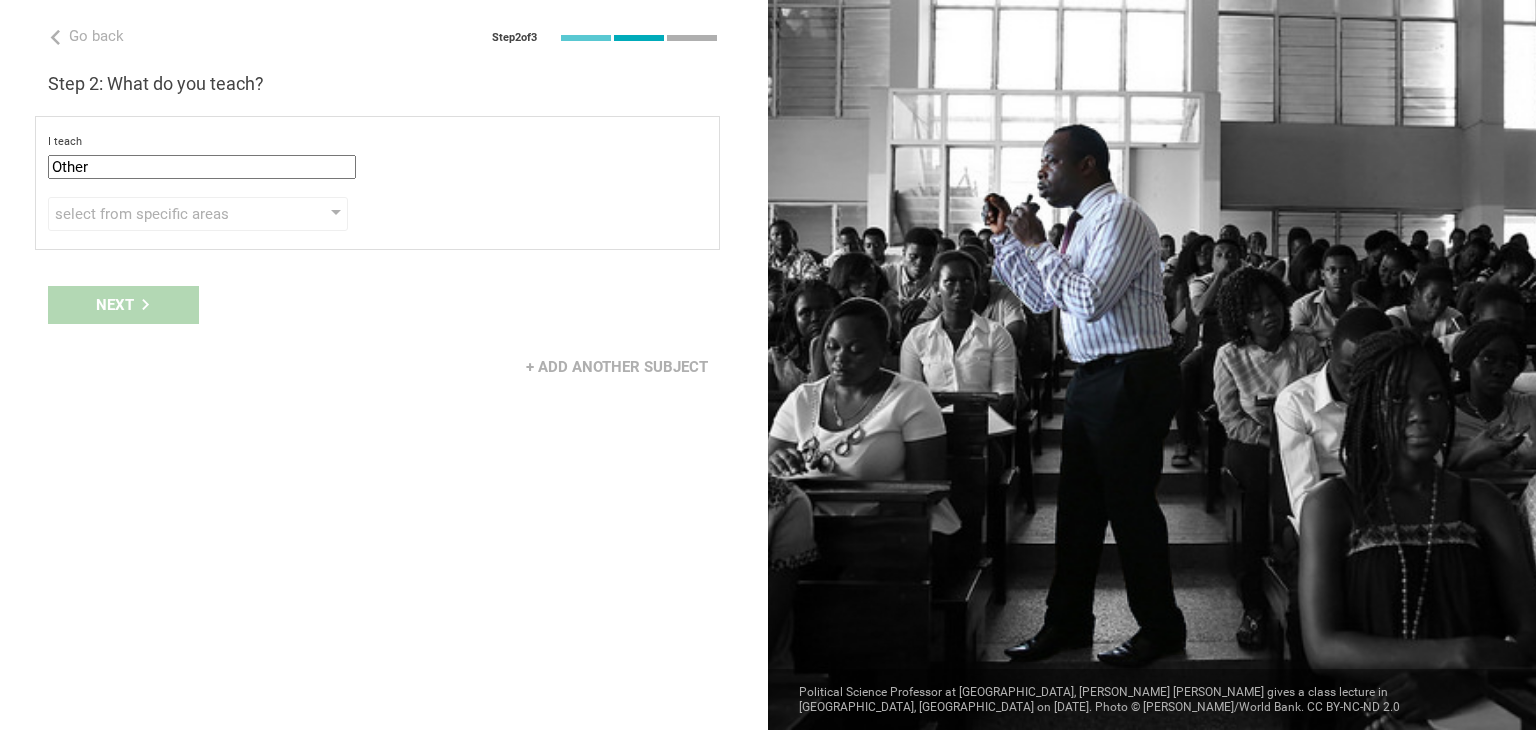 click on "select from specific areas" at bounding box center (198, 214) 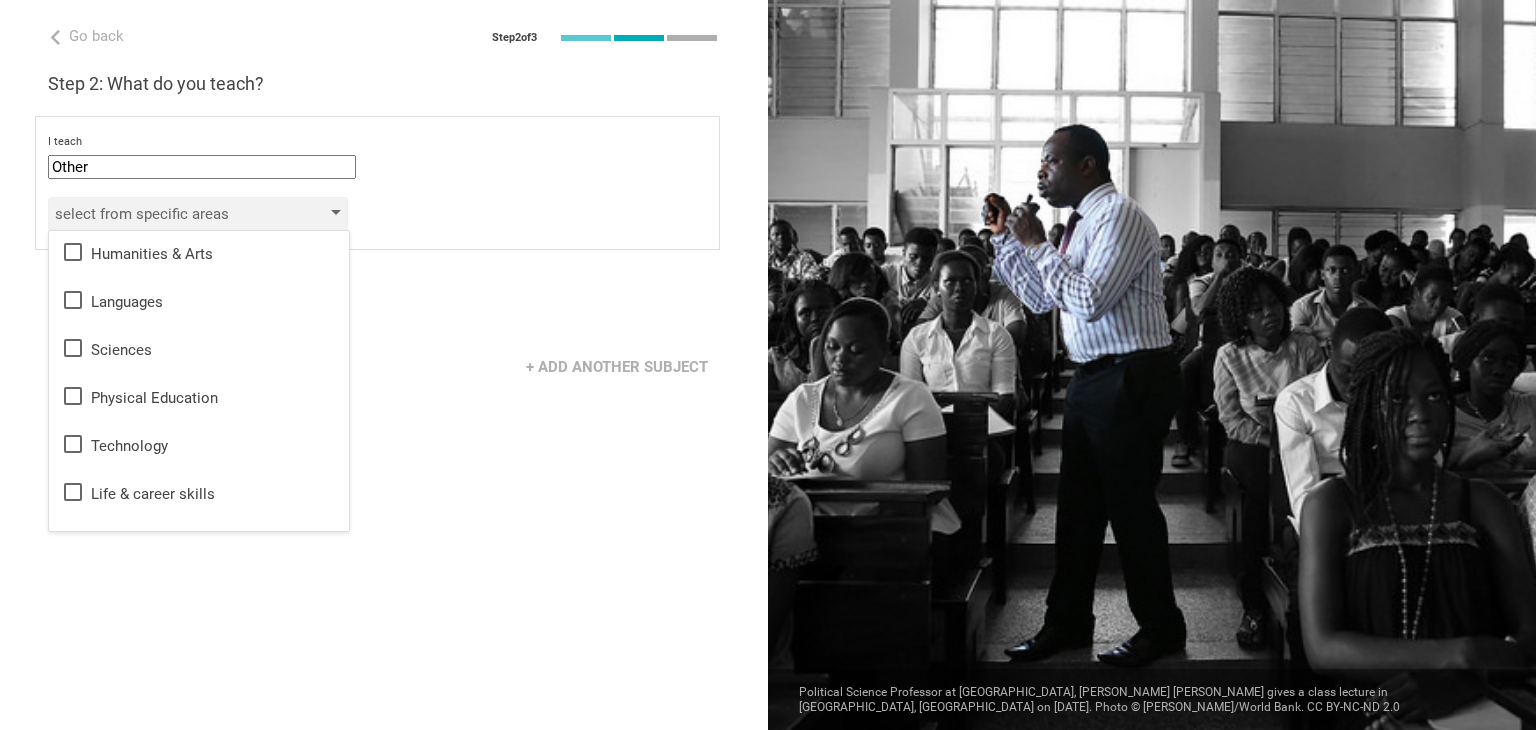 scroll, scrollTop: 0, scrollLeft: 0, axis: both 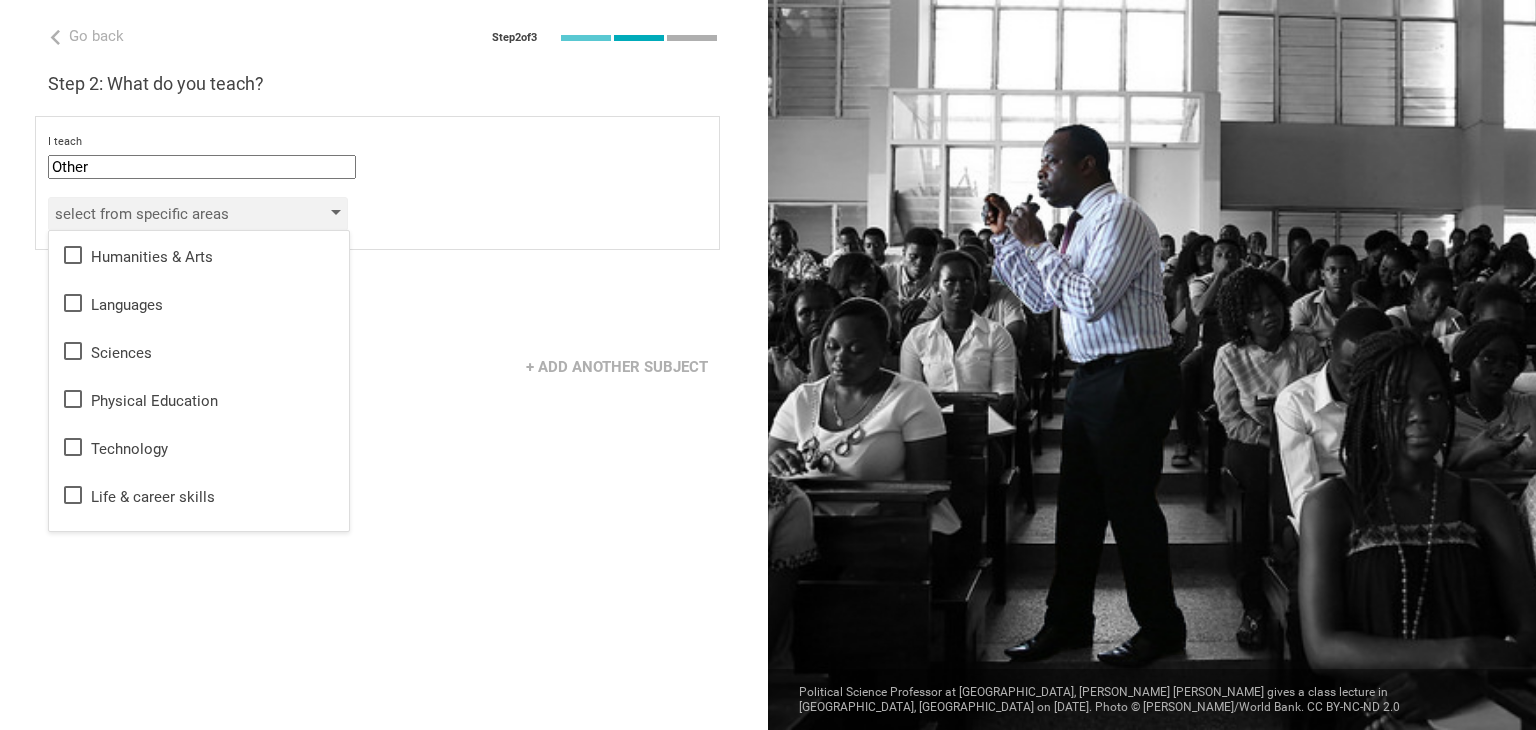 click on "Humanities & Arts" at bounding box center [199, 255] 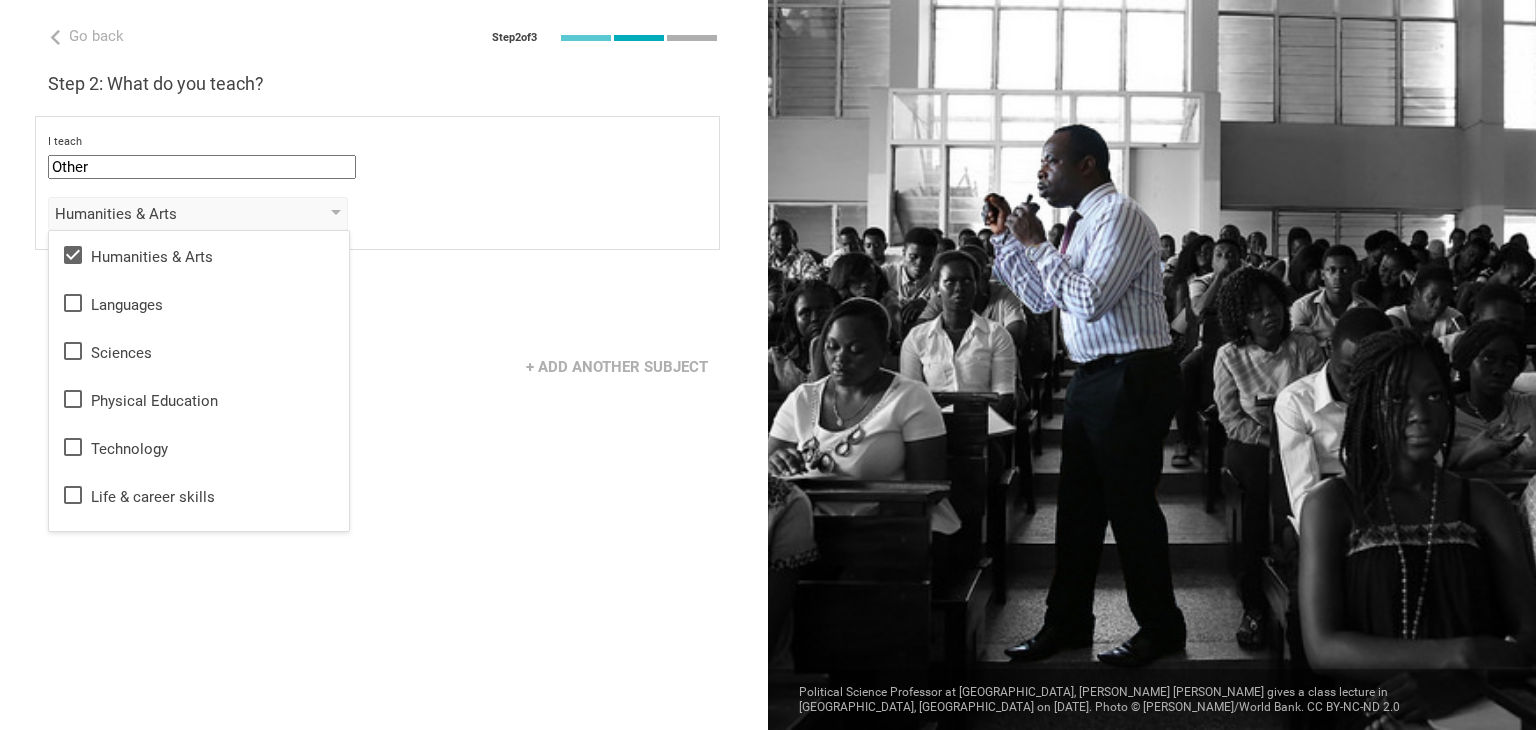 click on "Next" at bounding box center [384, 305] 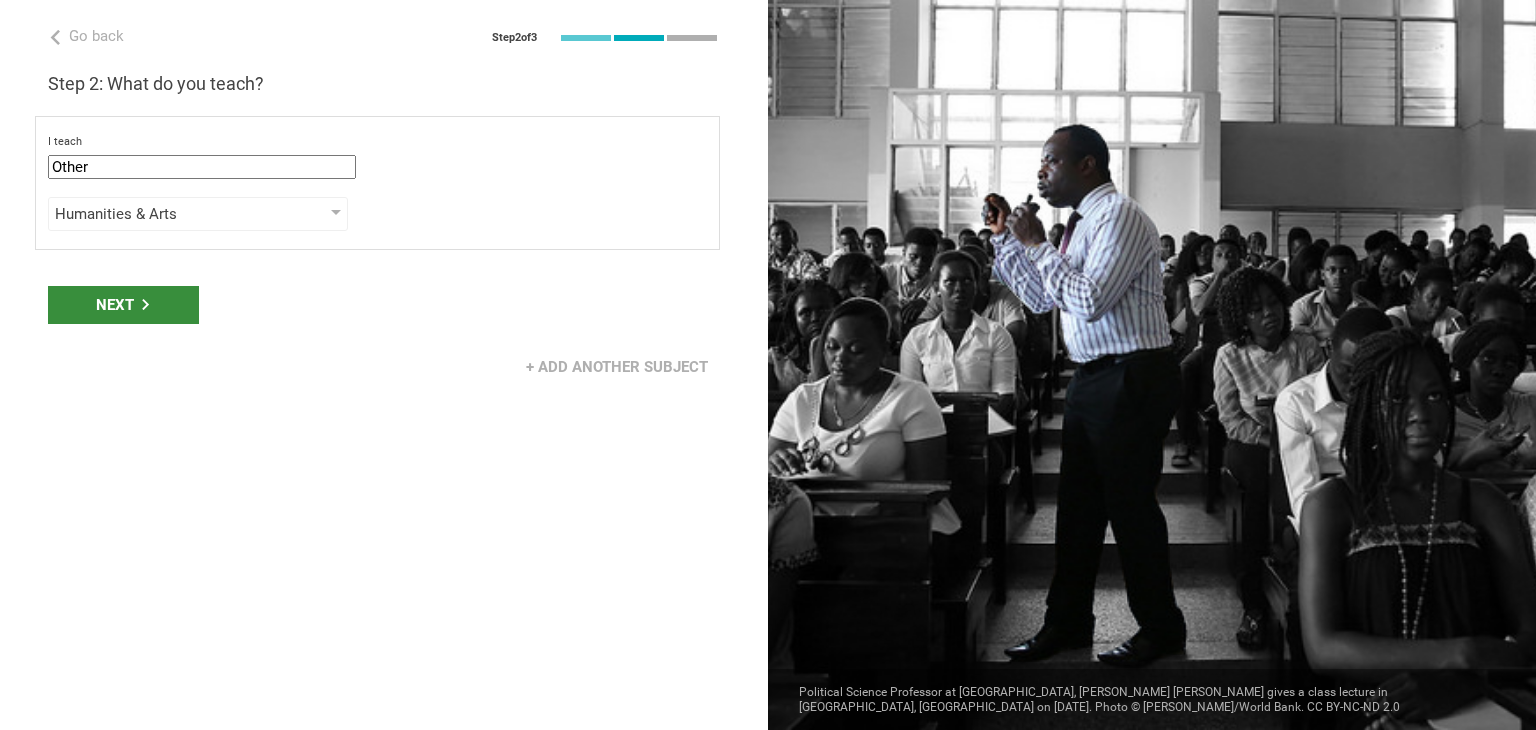 click on "Next" at bounding box center (123, 305) 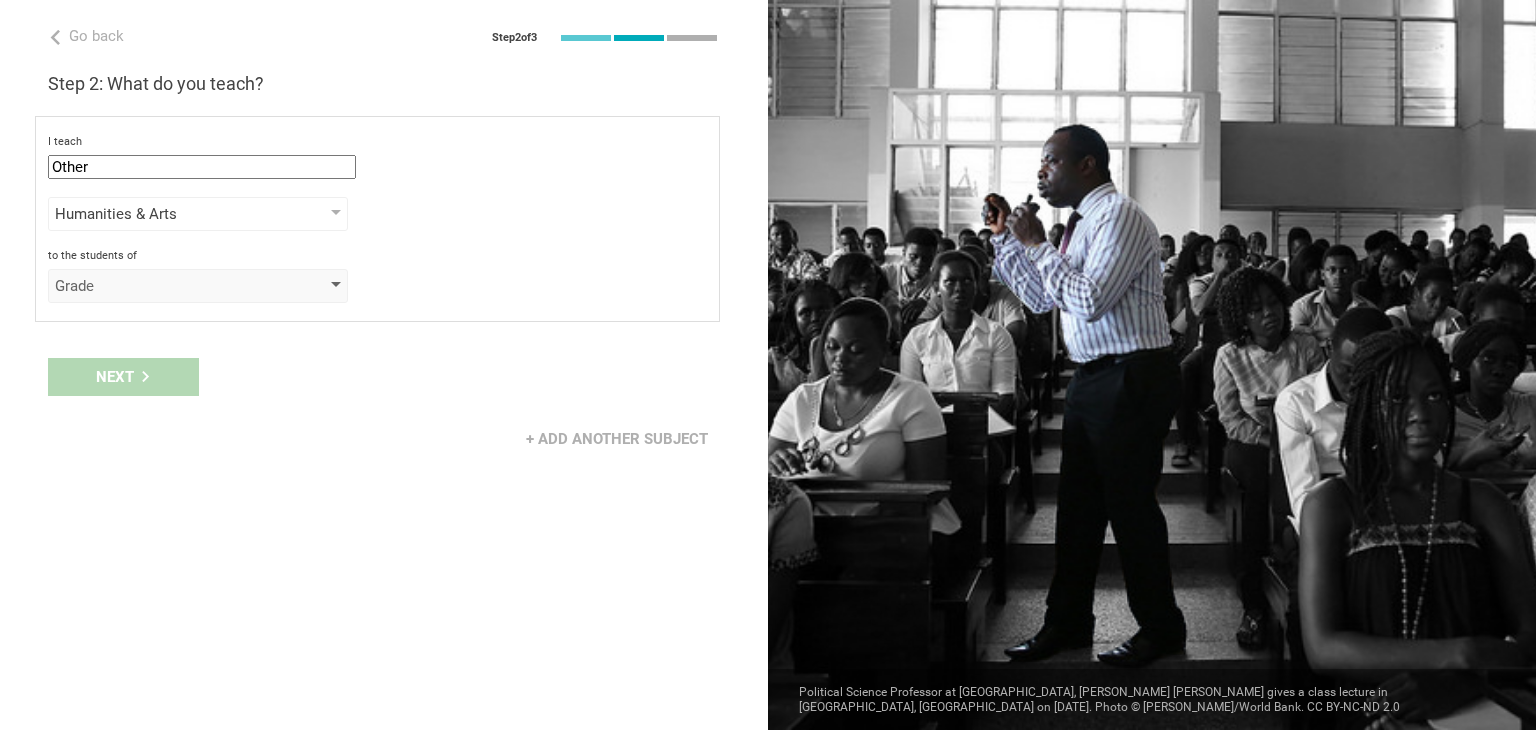 click on "Grade" at bounding box center [198, 286] 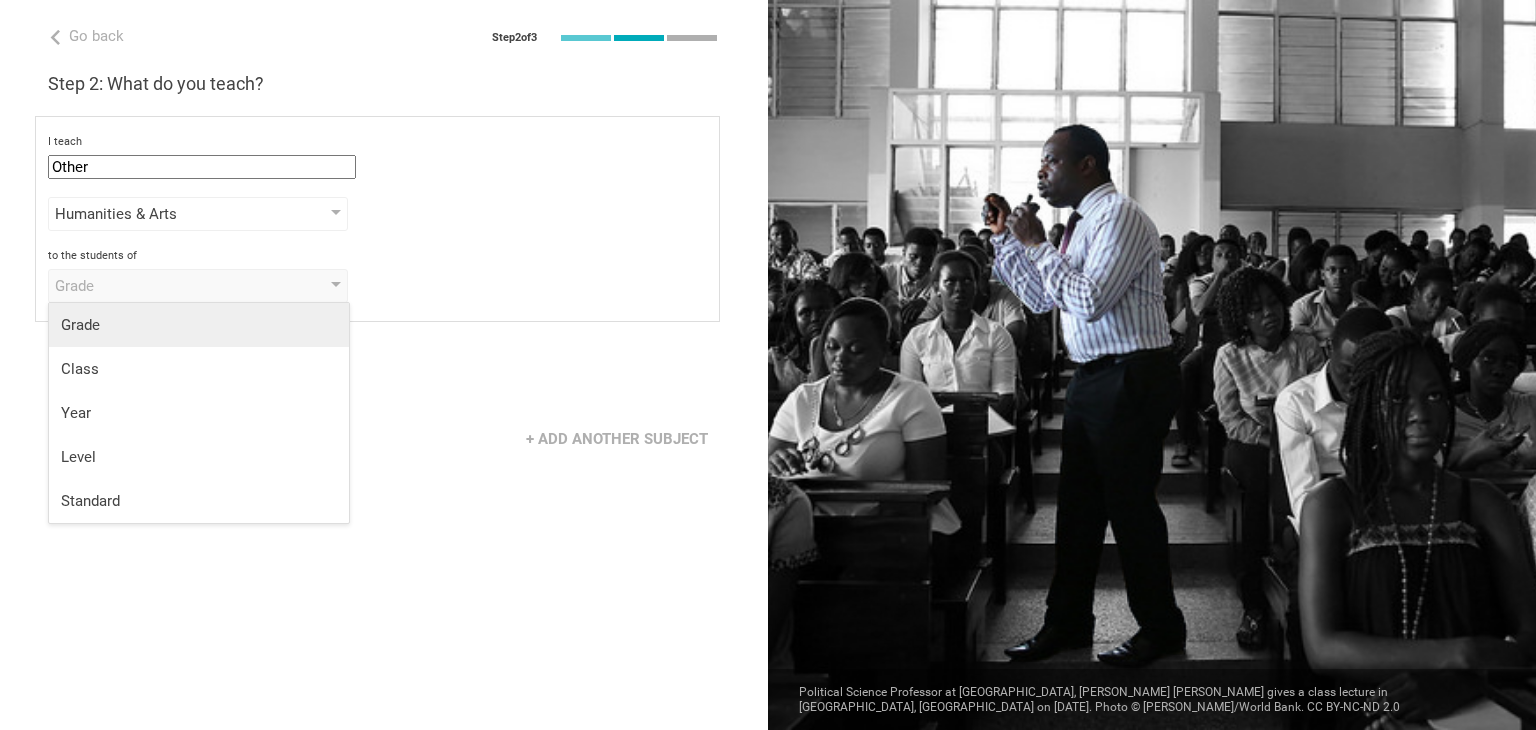 click on "Grade" at bounding box center [199, 325] 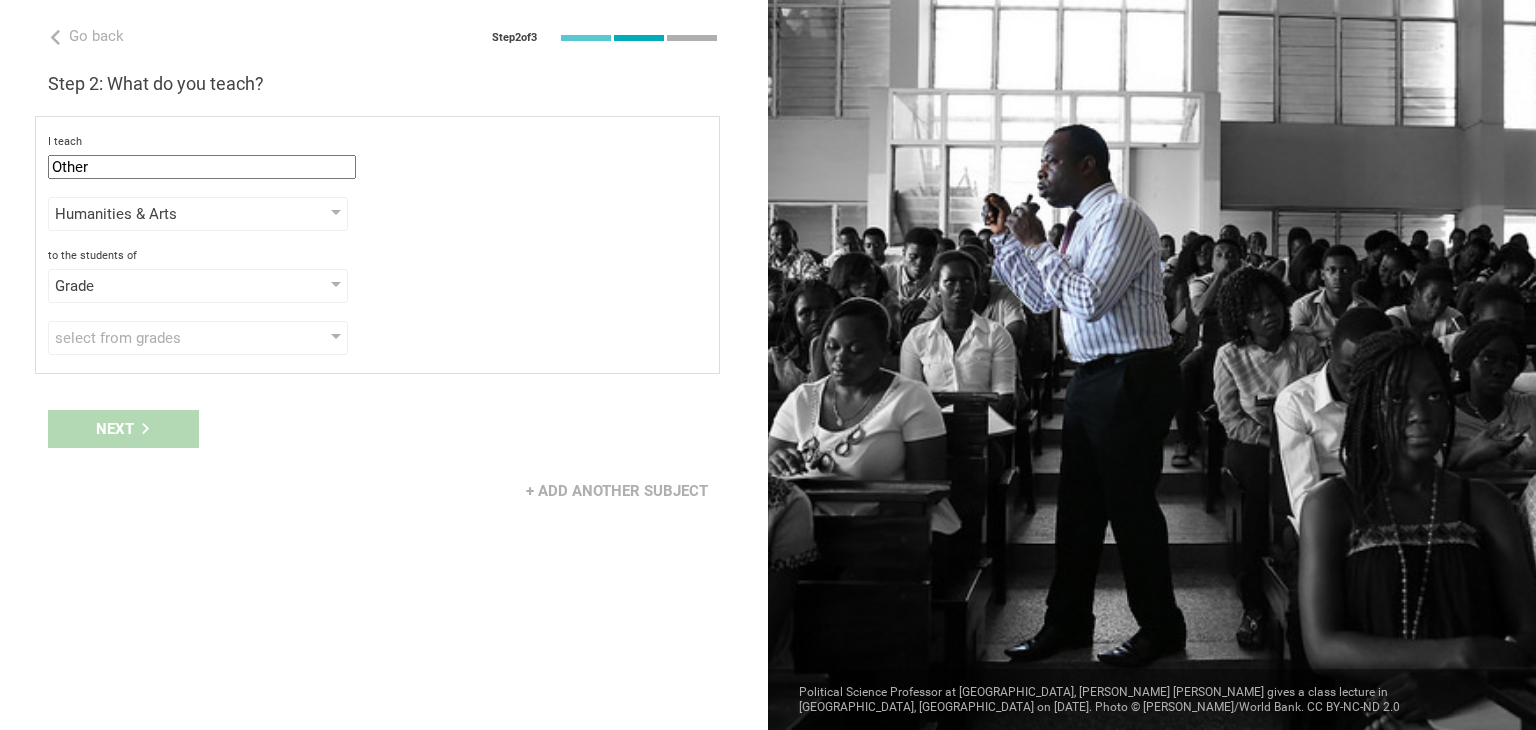 click on "select from grades" at bounding box center (169, 338) 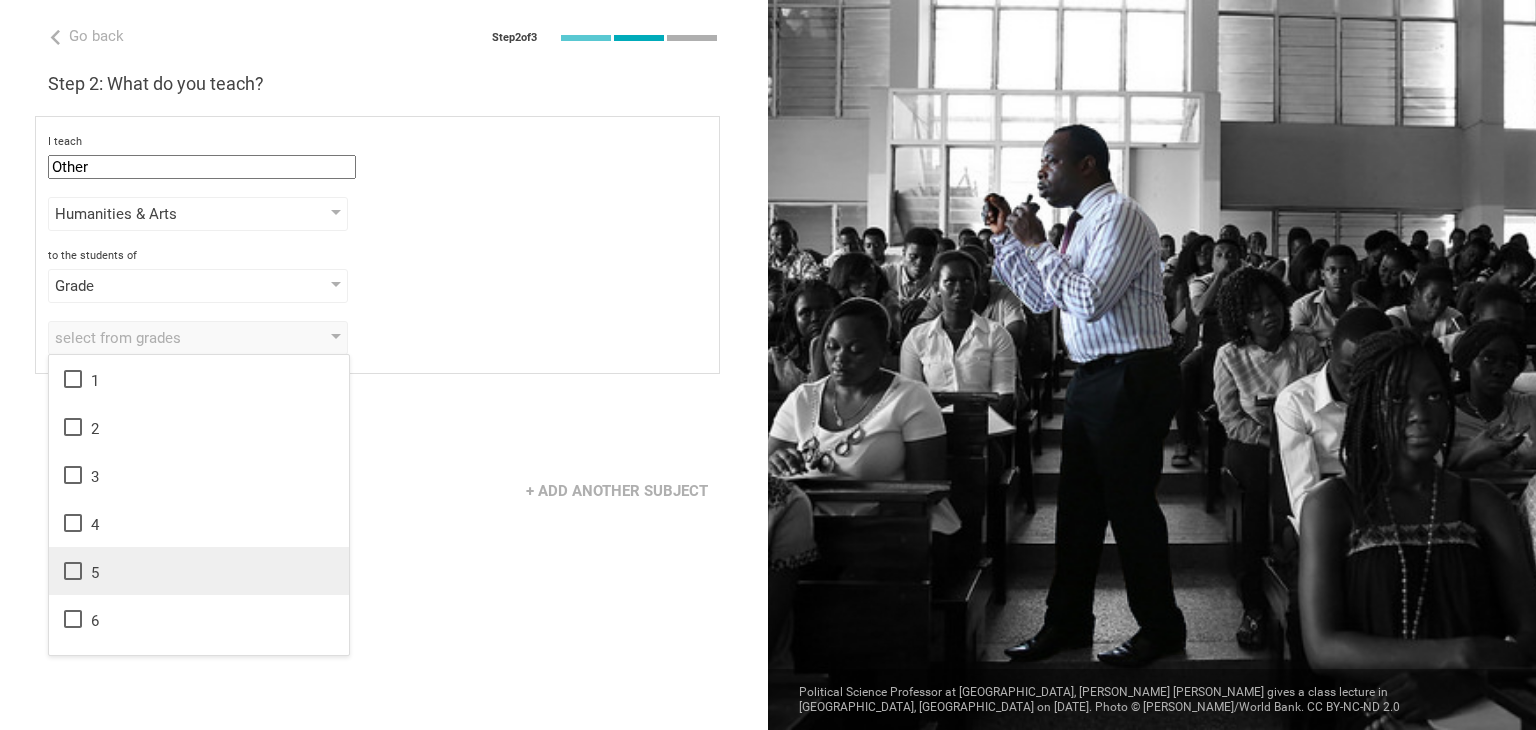 click 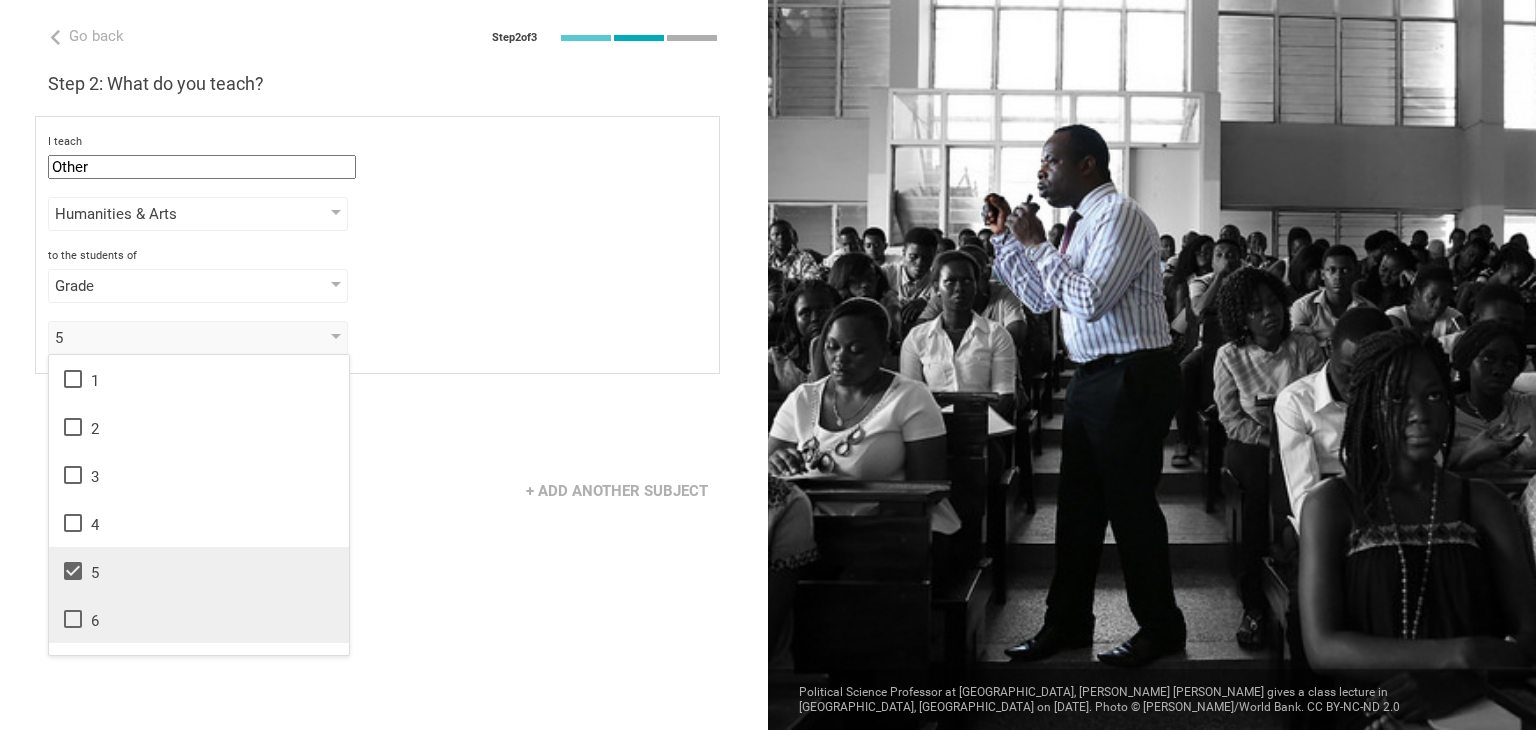 click 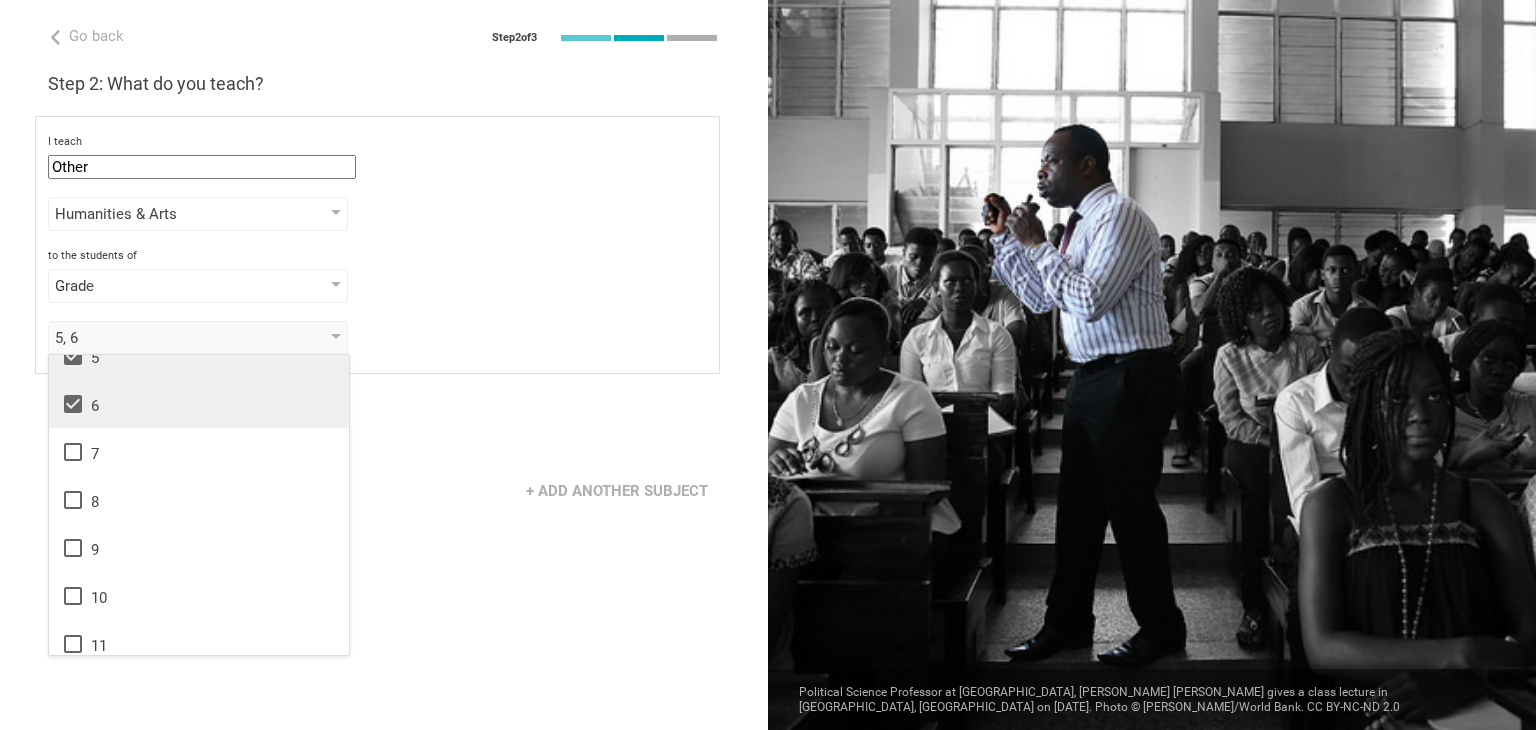 scroll, scrollTop: 245, scrollLeft: 0, axis: vertical 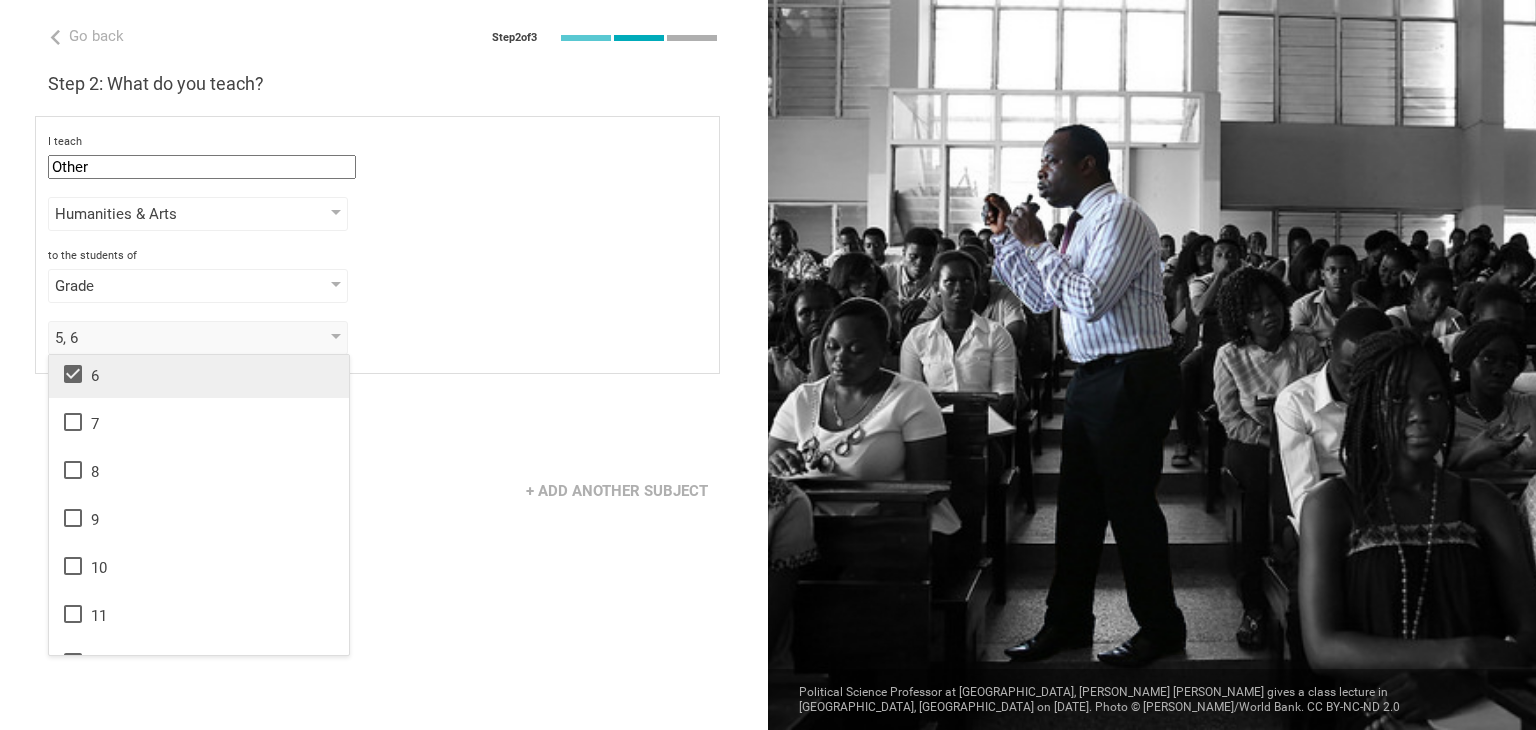 click on "7" at bounding box center (199, 422) 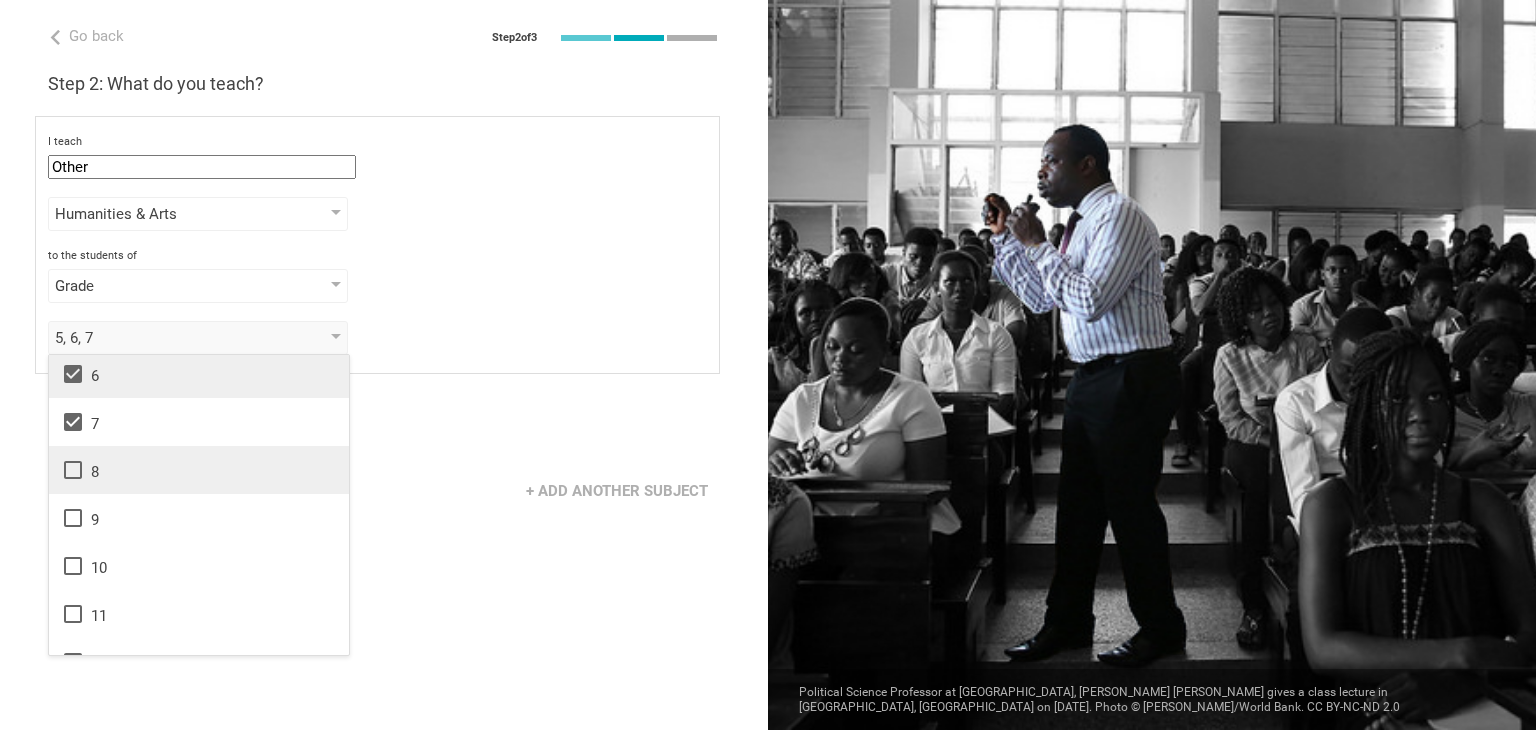 click 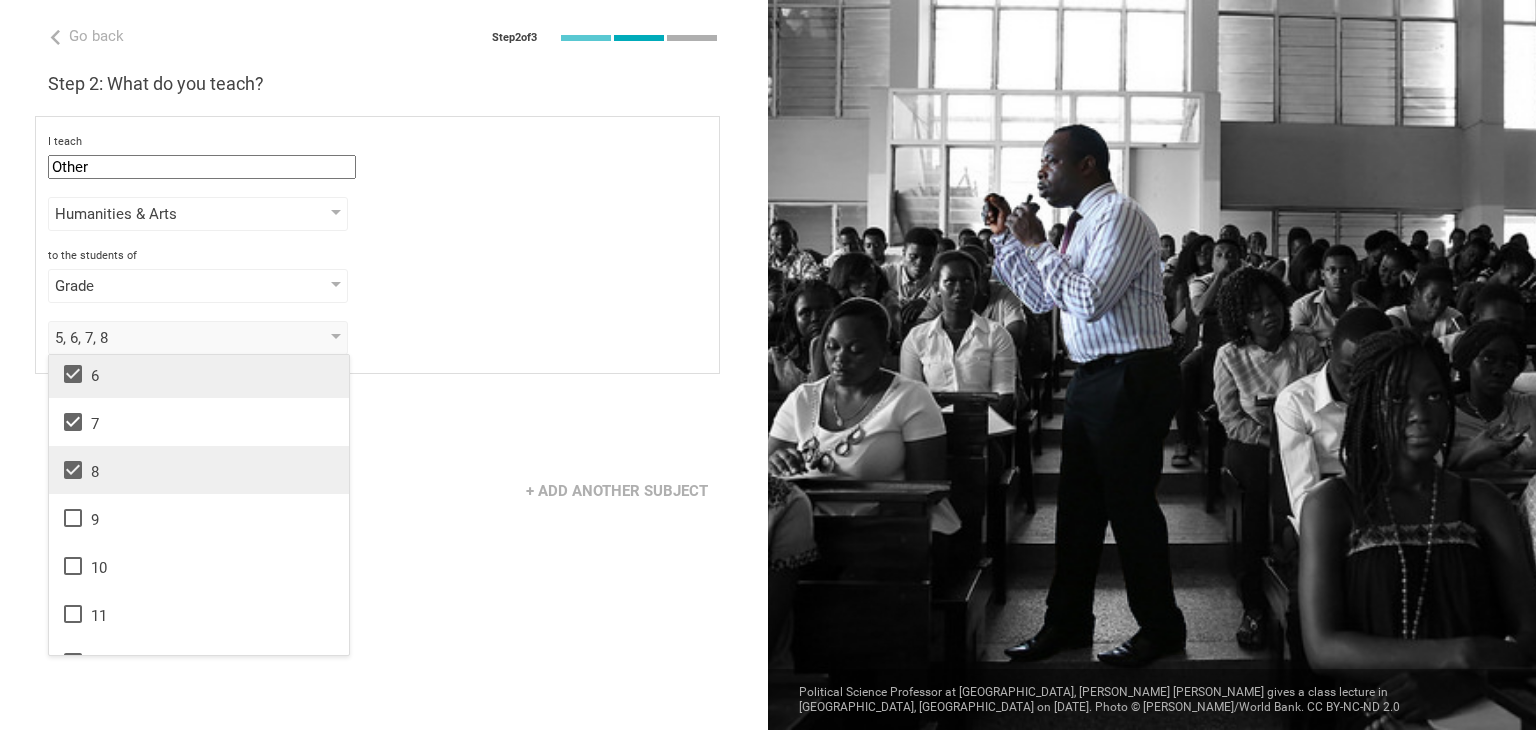 click on "5, 6, 7, 8 1 2 3 4 5 6 7 8 9 10 11 12 13" at bounding box center (377, 338) 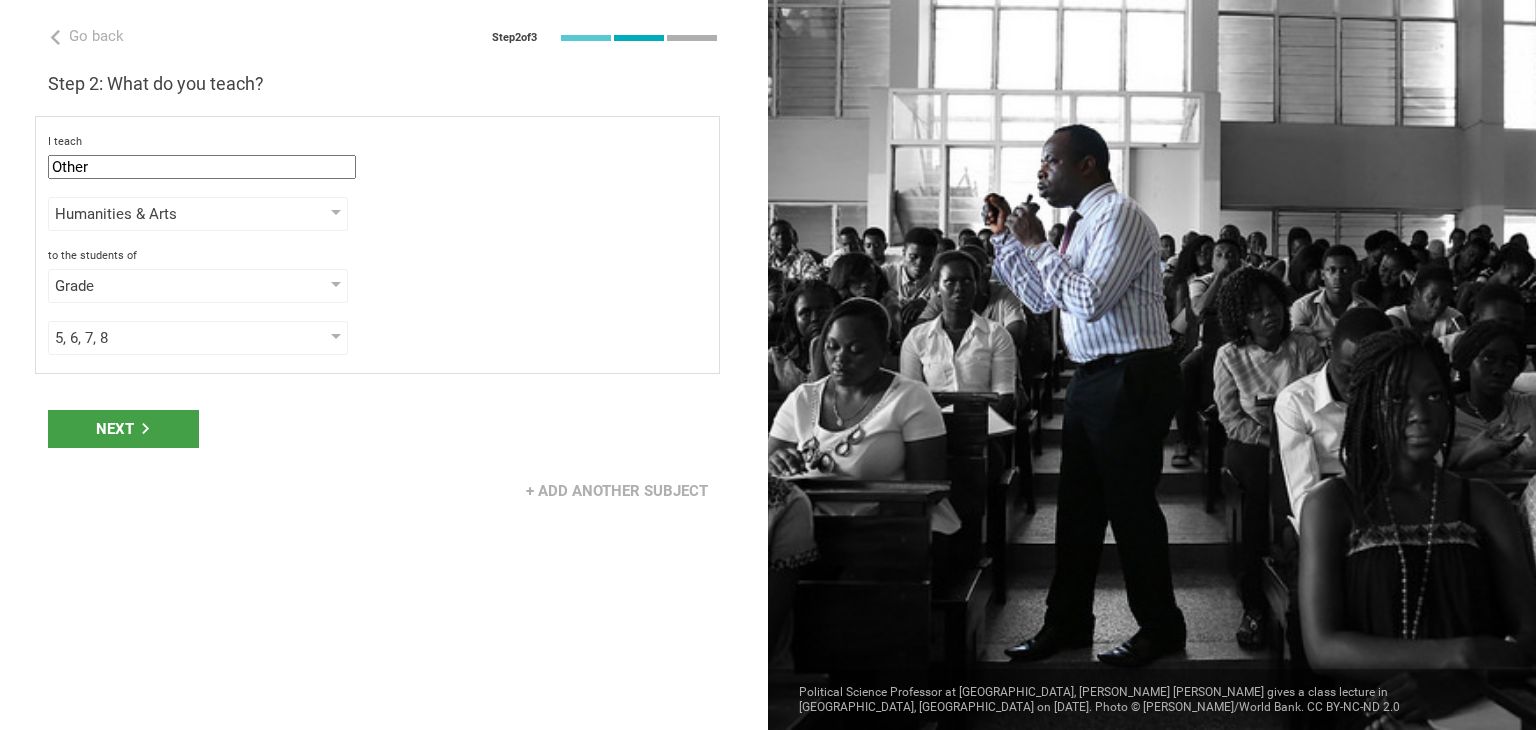 click on "Next" at bounding box center (123, 429) 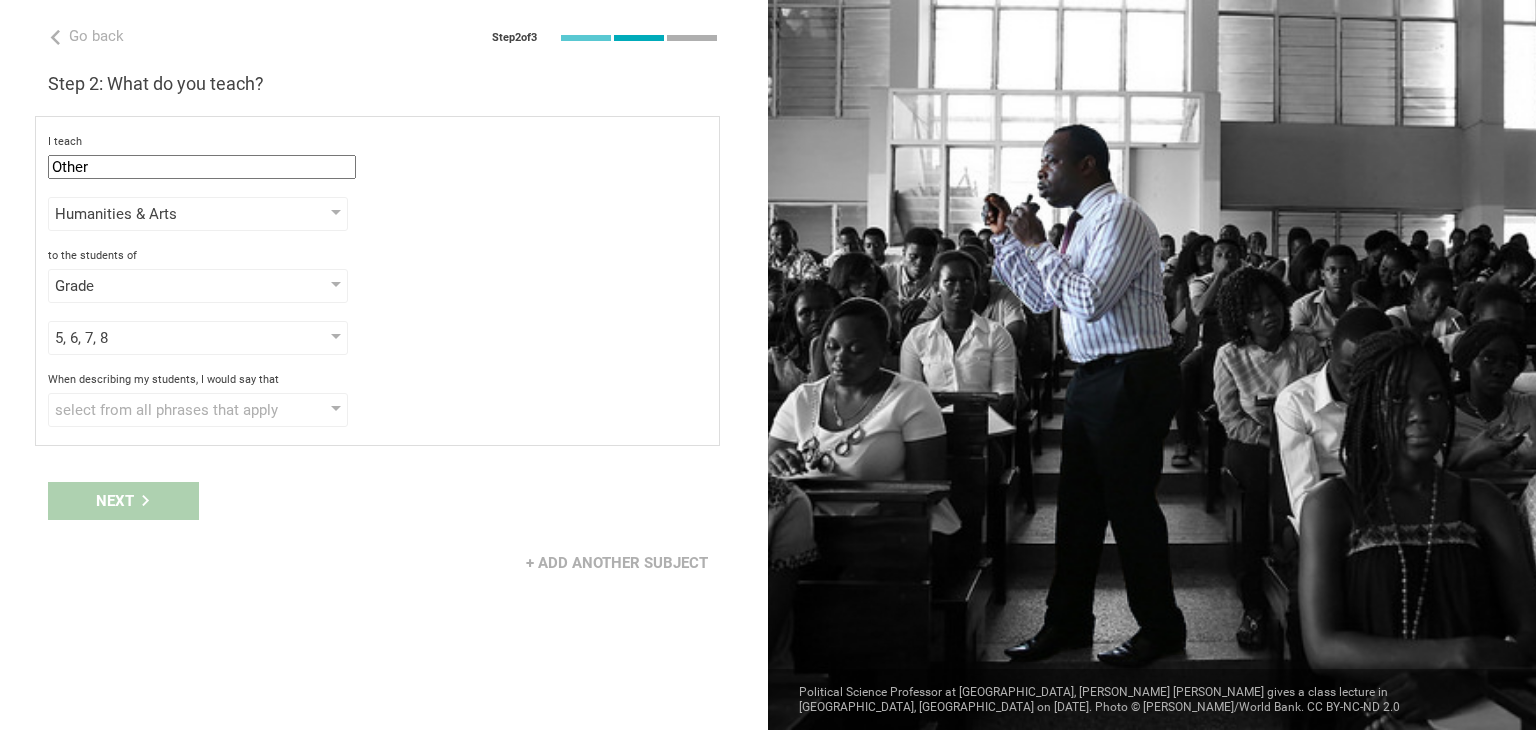 click on "select from all phrases that apply" at bounding box center [198, 410] 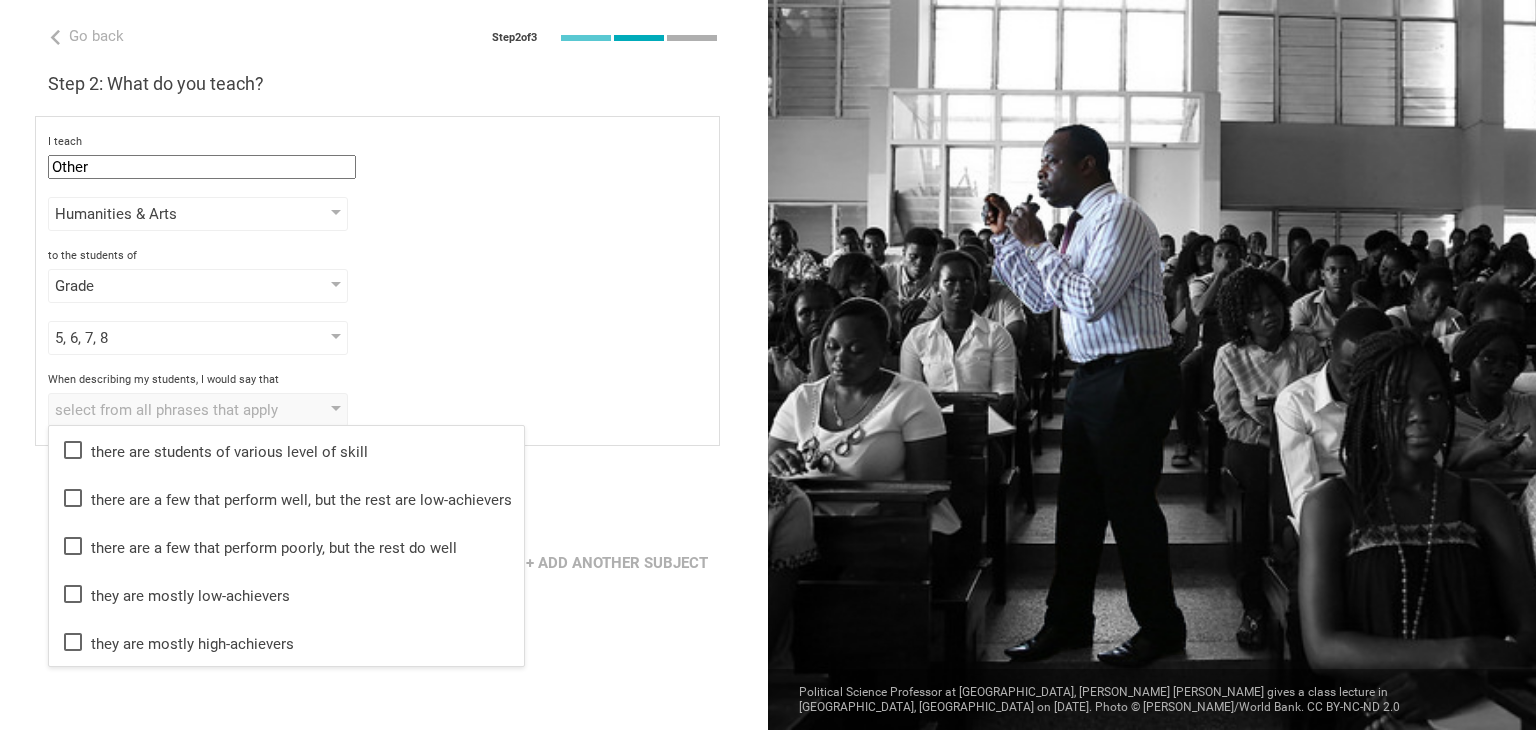 click on "there are students of various level of skill" at bounding box center [286, 450] 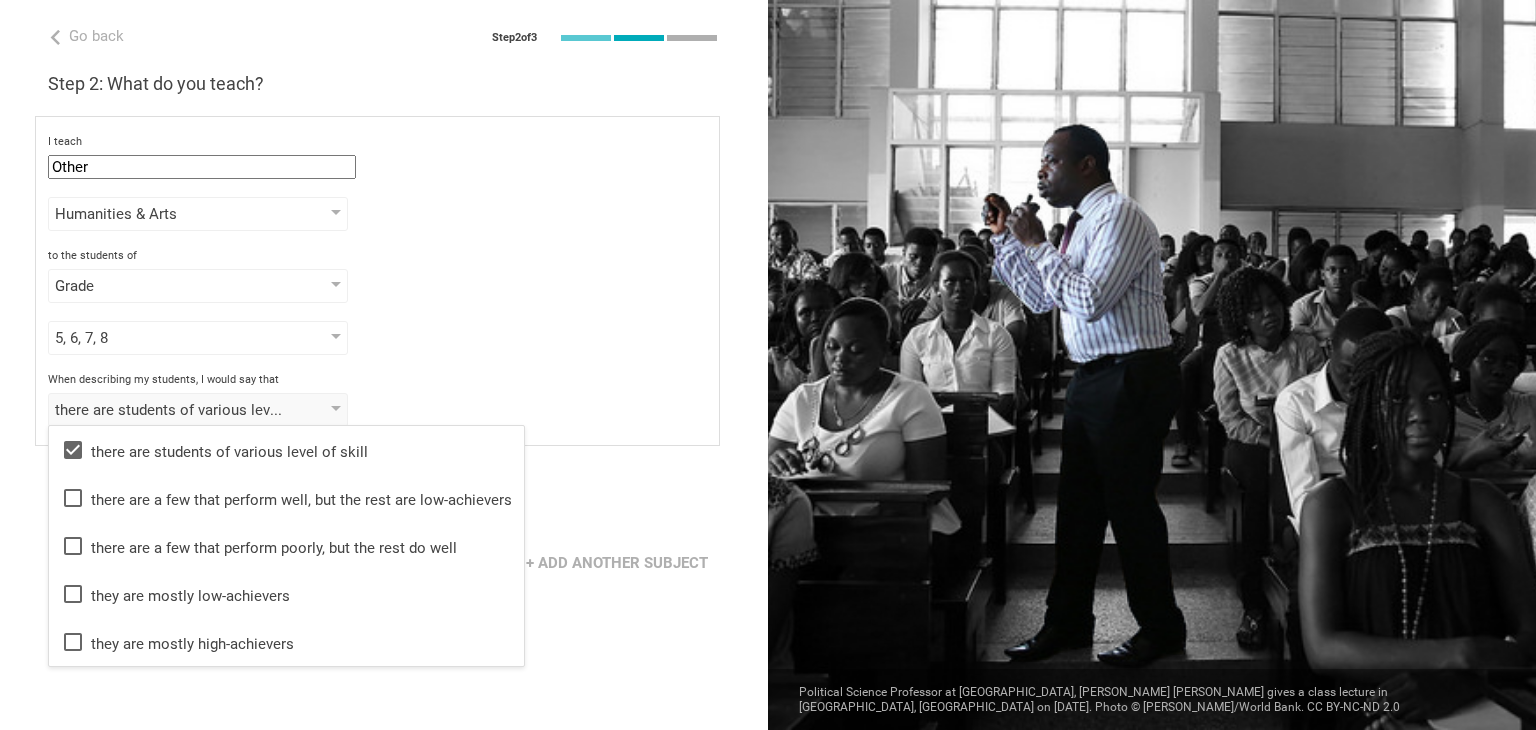 click on "Grade Grade Class Year Level Standard" at bounding box center (377, 286) 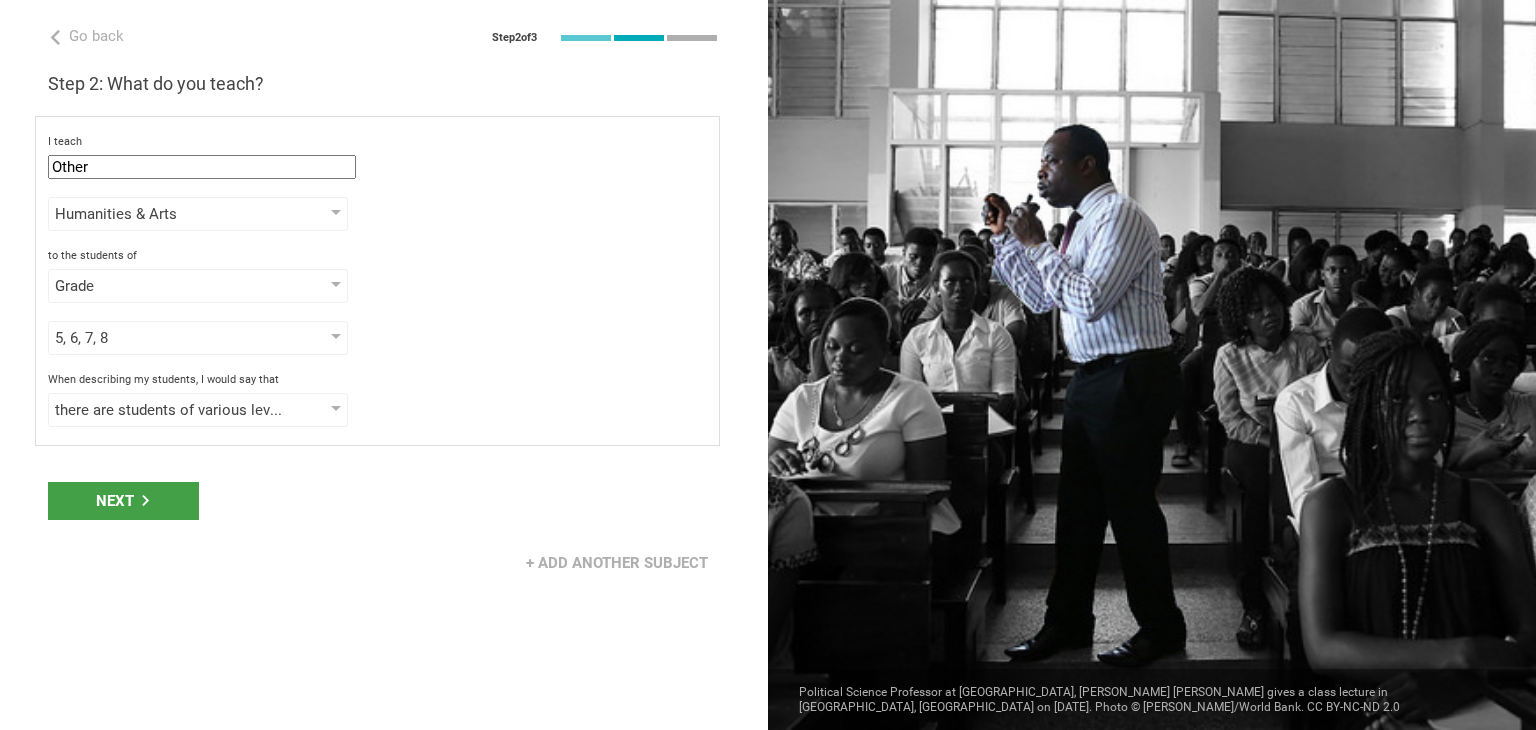 click on "Next" at bounding box center (123, 501) 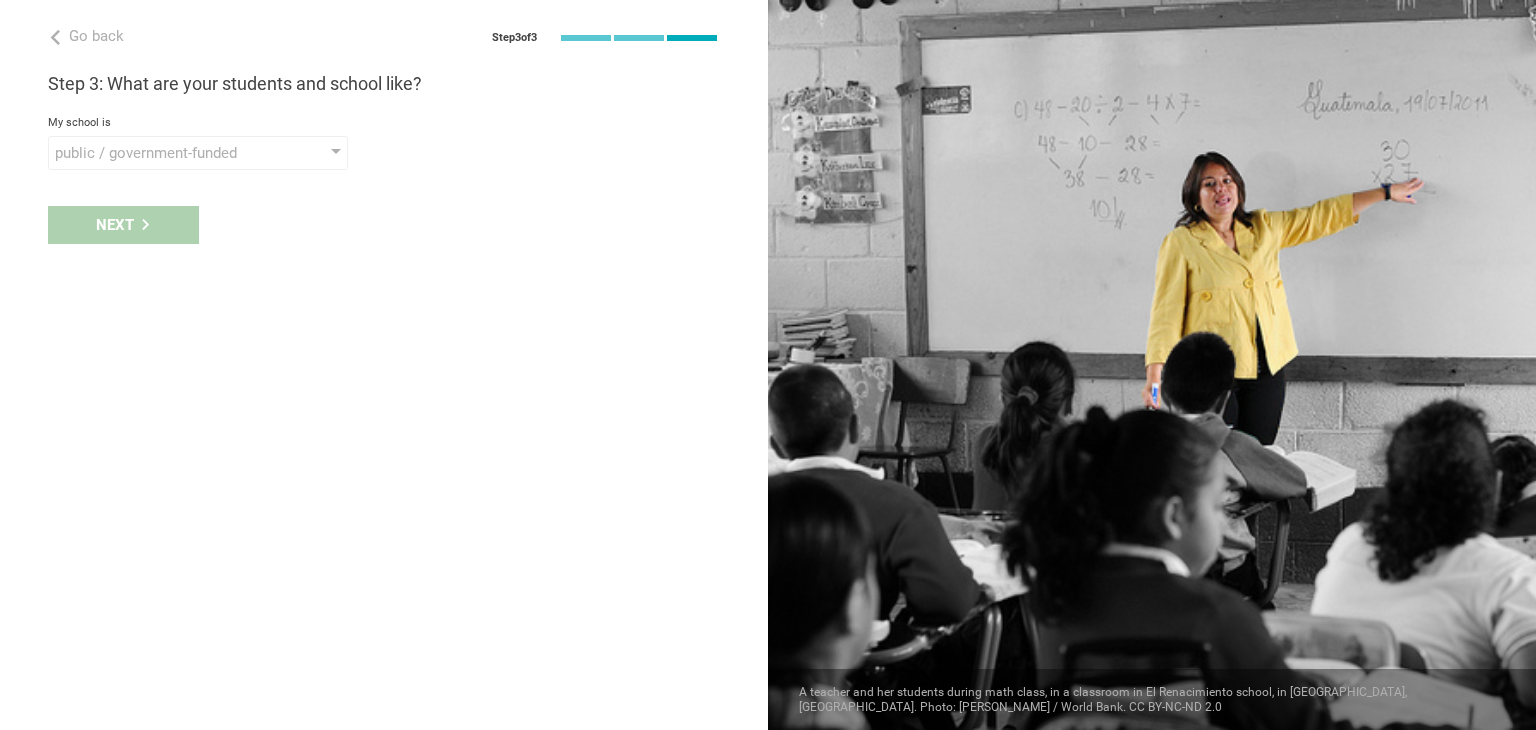 click on "public / government-funded" at bounding box center [169, 153] 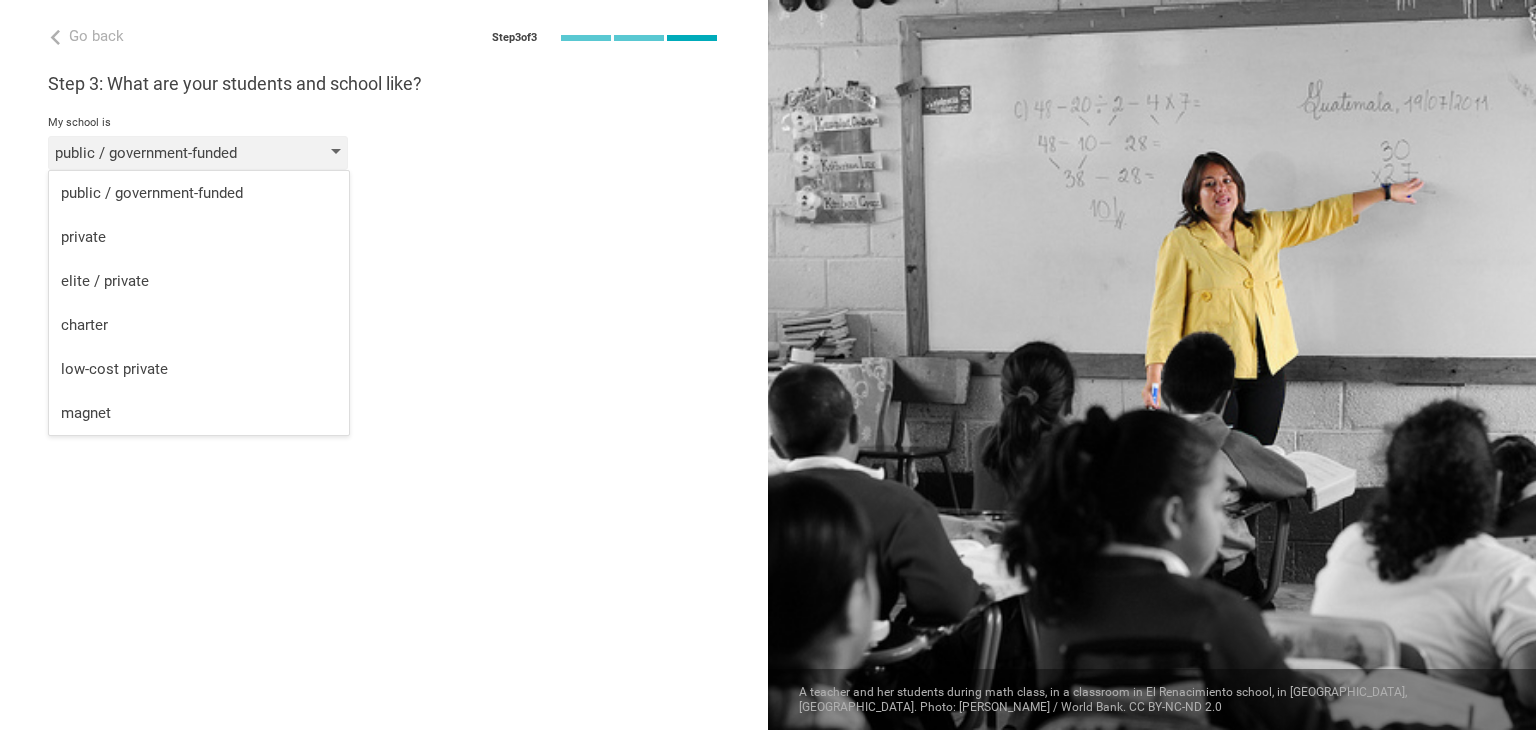 click on "private" at bounding box center [199, 237] 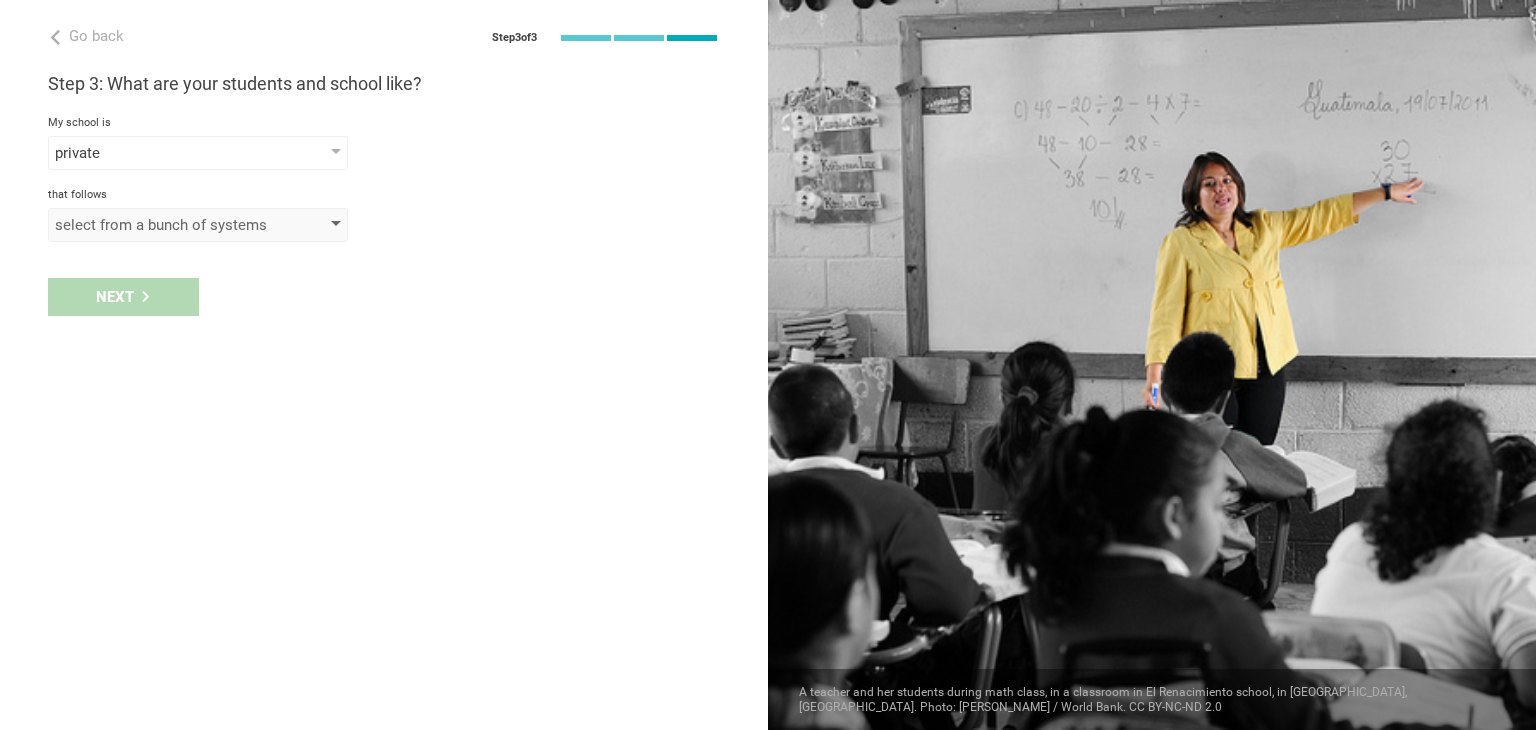 click on "select from a bunch of systems" at bounding box center [169, 225] 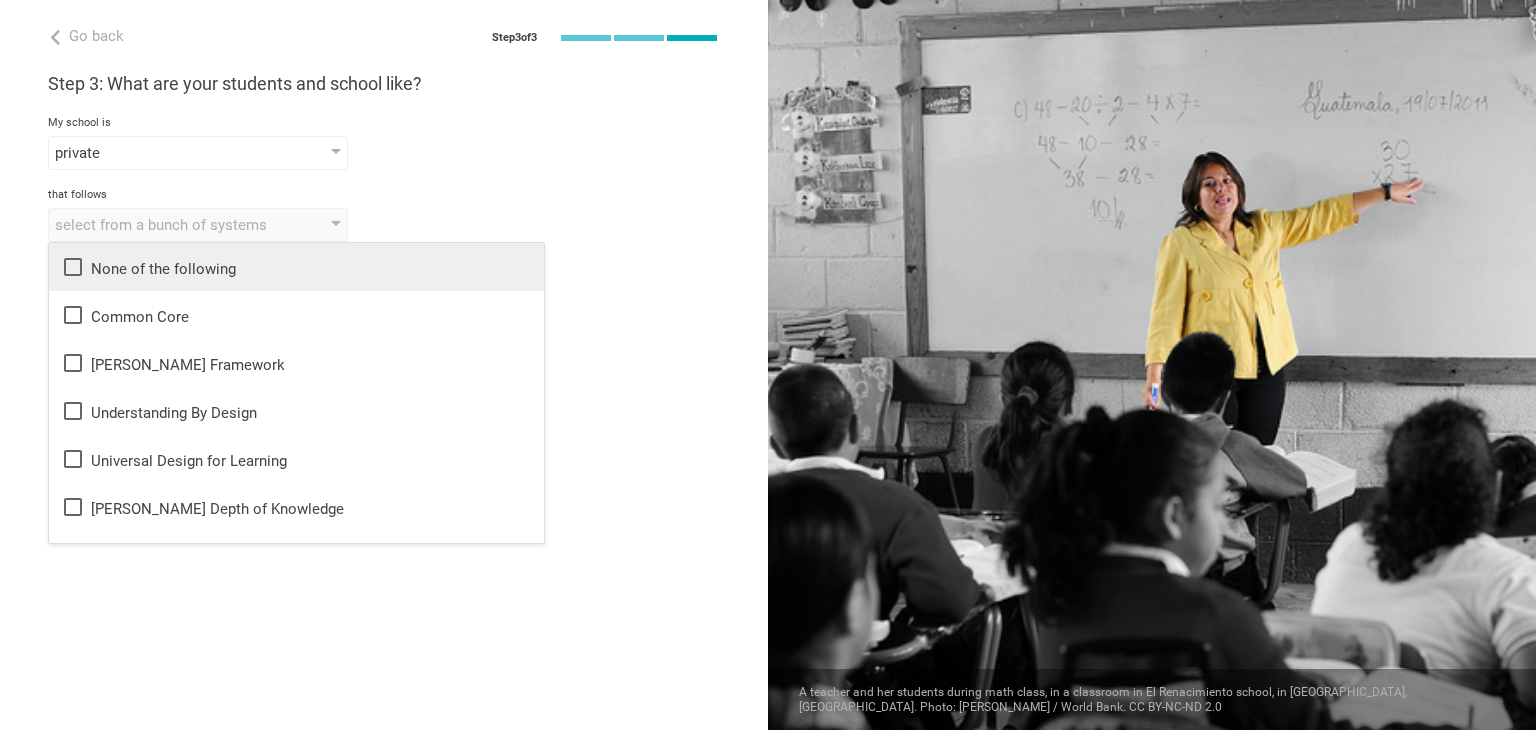 click 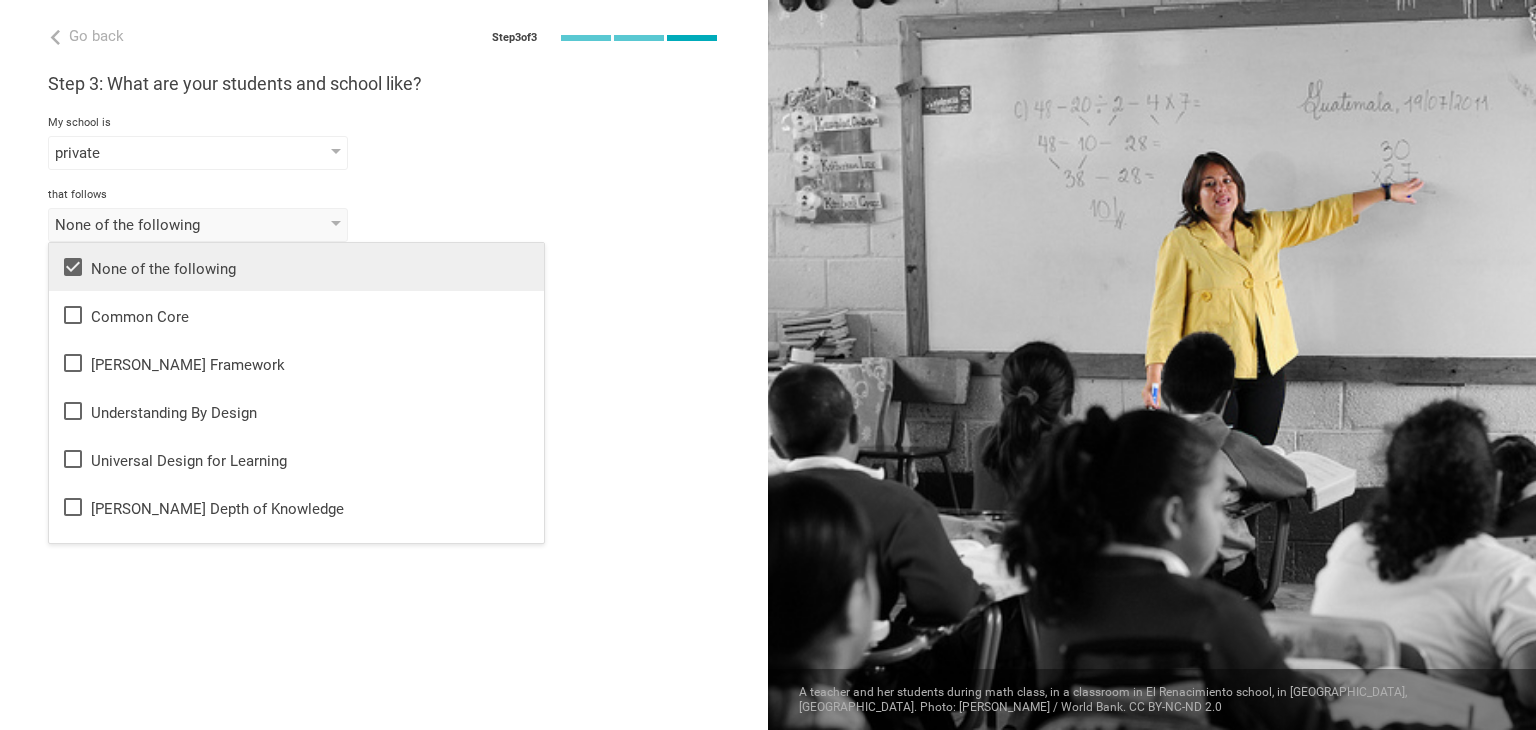 click on "None of the following None of the following Common Core Danielson Framework Understanding By Design Universal Design for Learning Webb's Depth of Knowledge Blooms Taxonomy Texas Essential Knowledge and Skills Partnership for 21st Century Skills Illinois Learning Standards for Social and Emotional Learning California English Language Development Framework Curriculum Mapping Dynamic Learning Maps Essential Elements Deeper Learning Personalized Learning Teaching for Understanding Constructivism Complex Instruction Common Instruction Framework International Baccalaurette Blending Learning Advanced Placement AdvancED PARCC SBAC WIDA AVID Montessori NCERT 九年一贯制 LCAP" at bounding box center [384, 225] 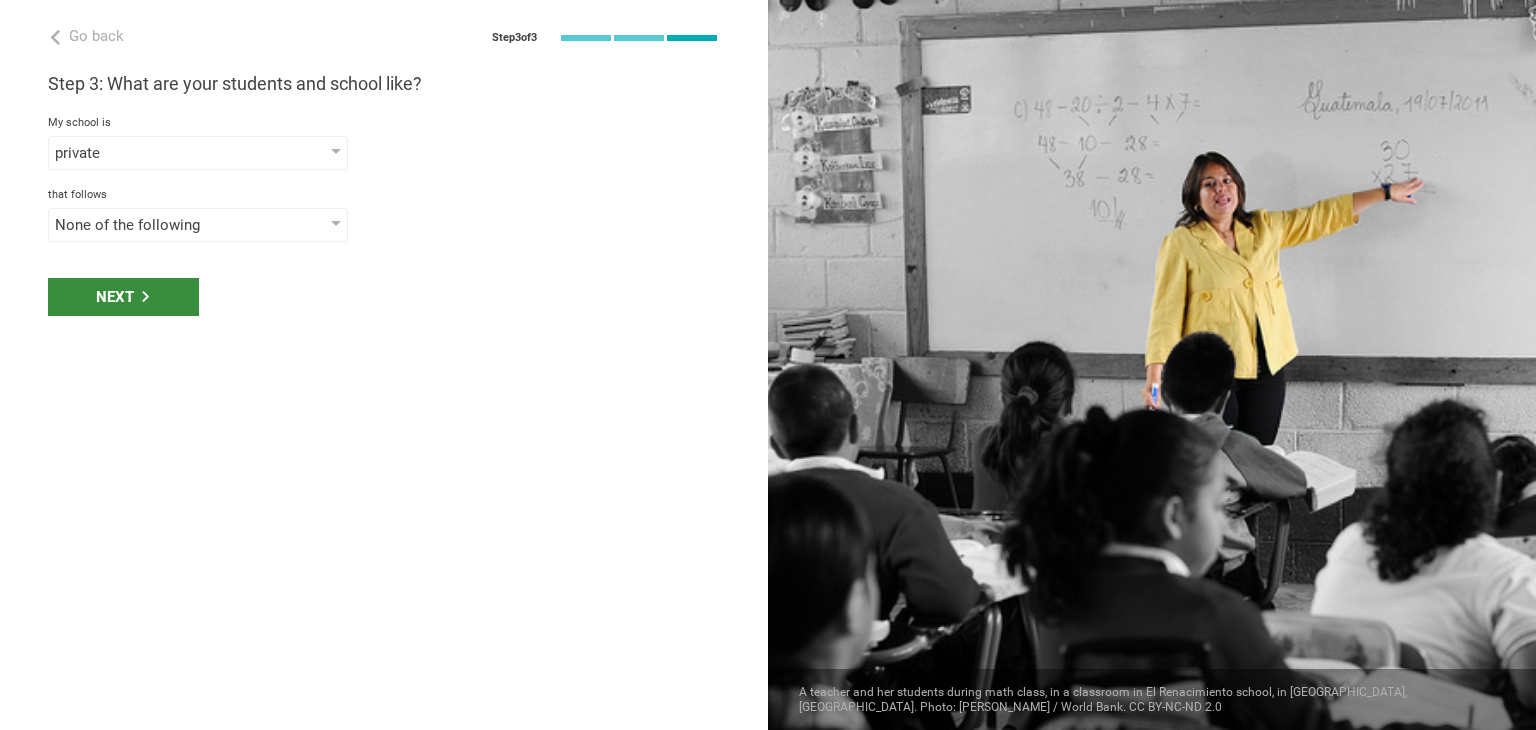 click on "Next" at bounding box center (123, 297) 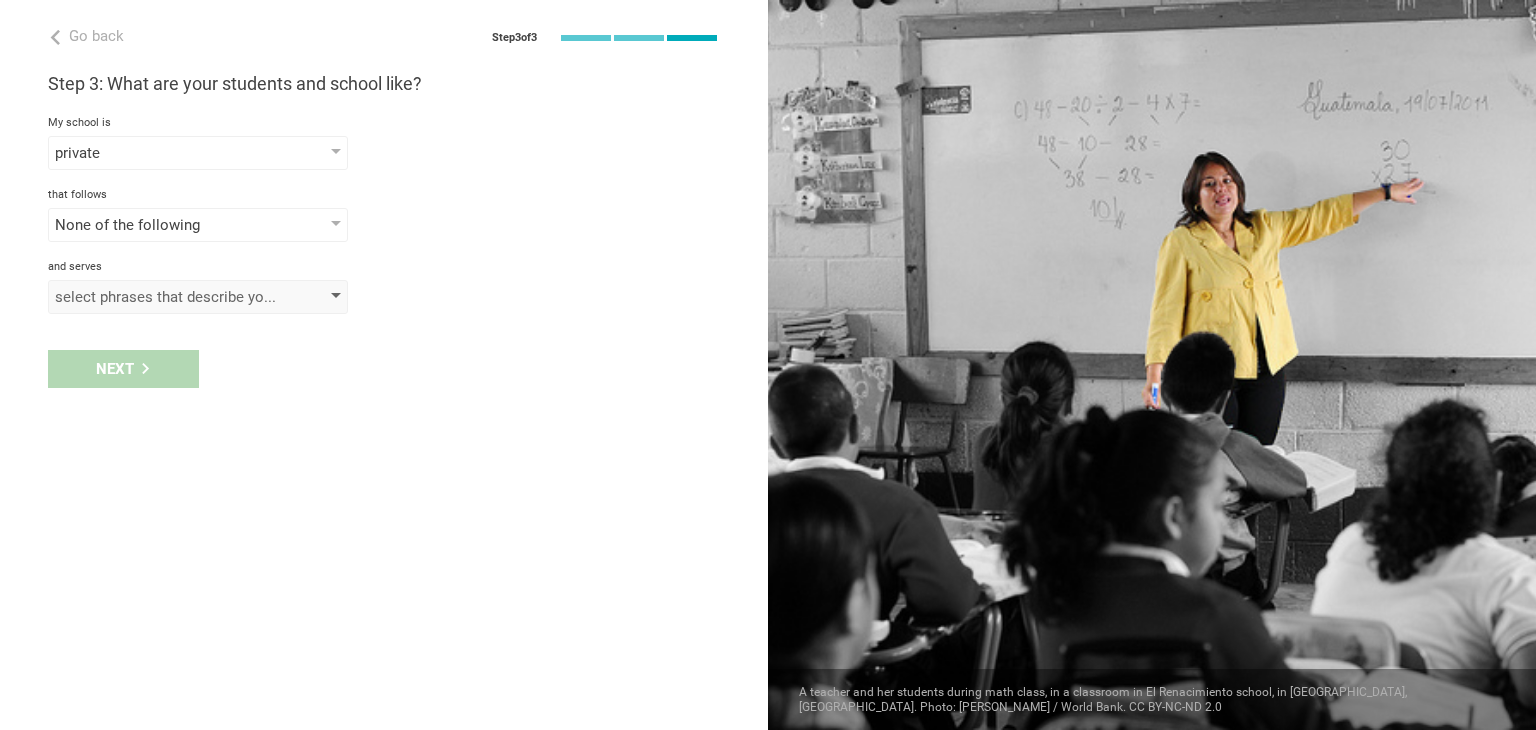 click on "select phrases that describe your student population" at bounding box center (198, 297) 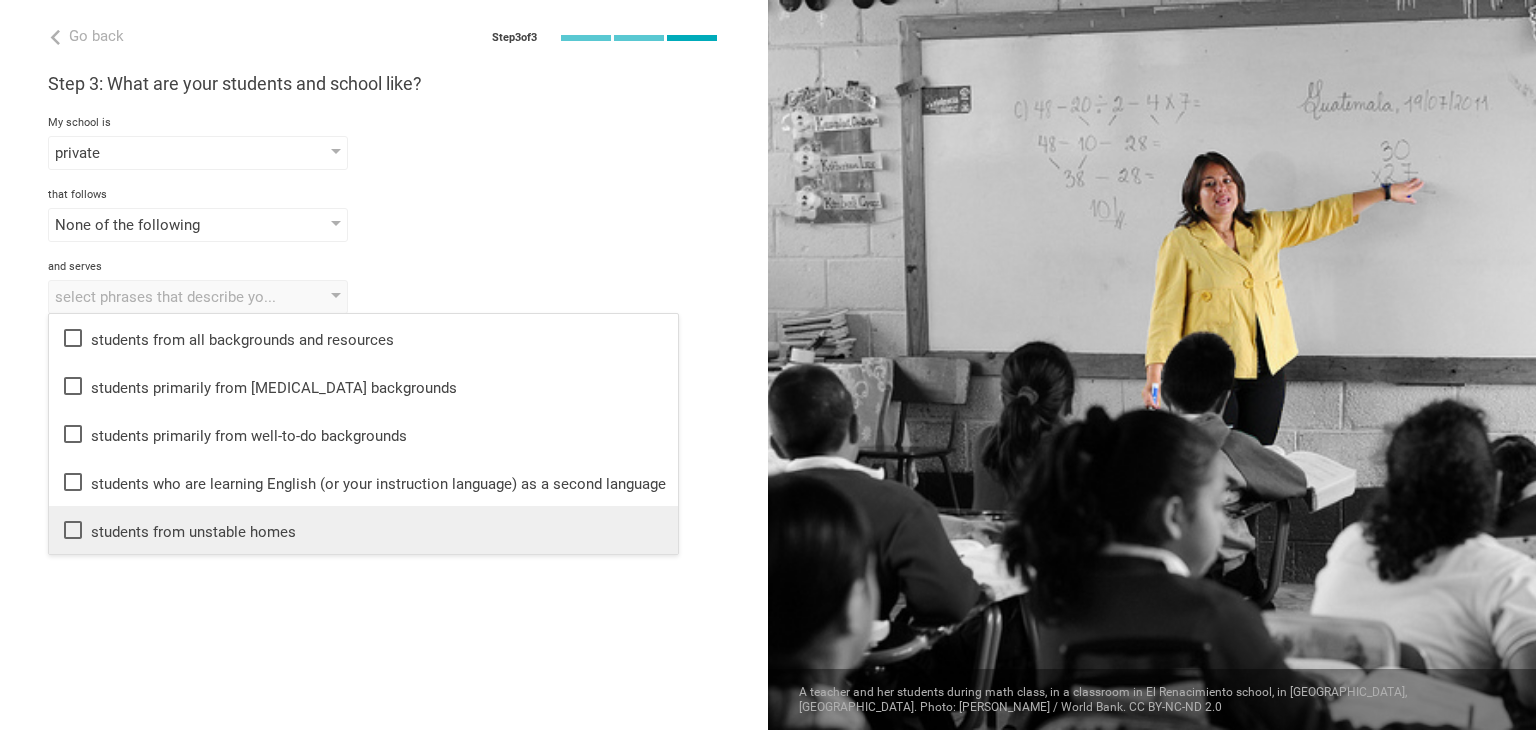 click 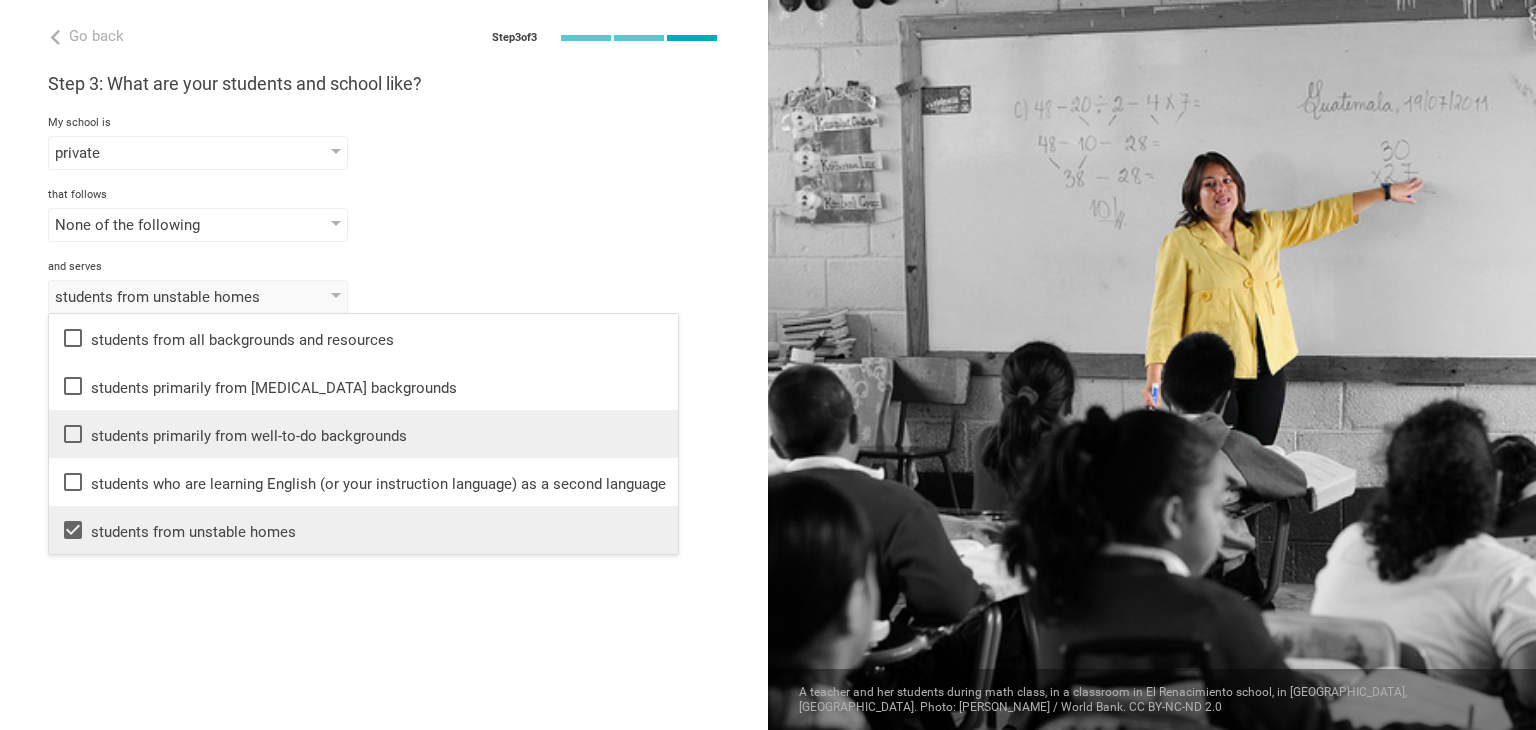 click 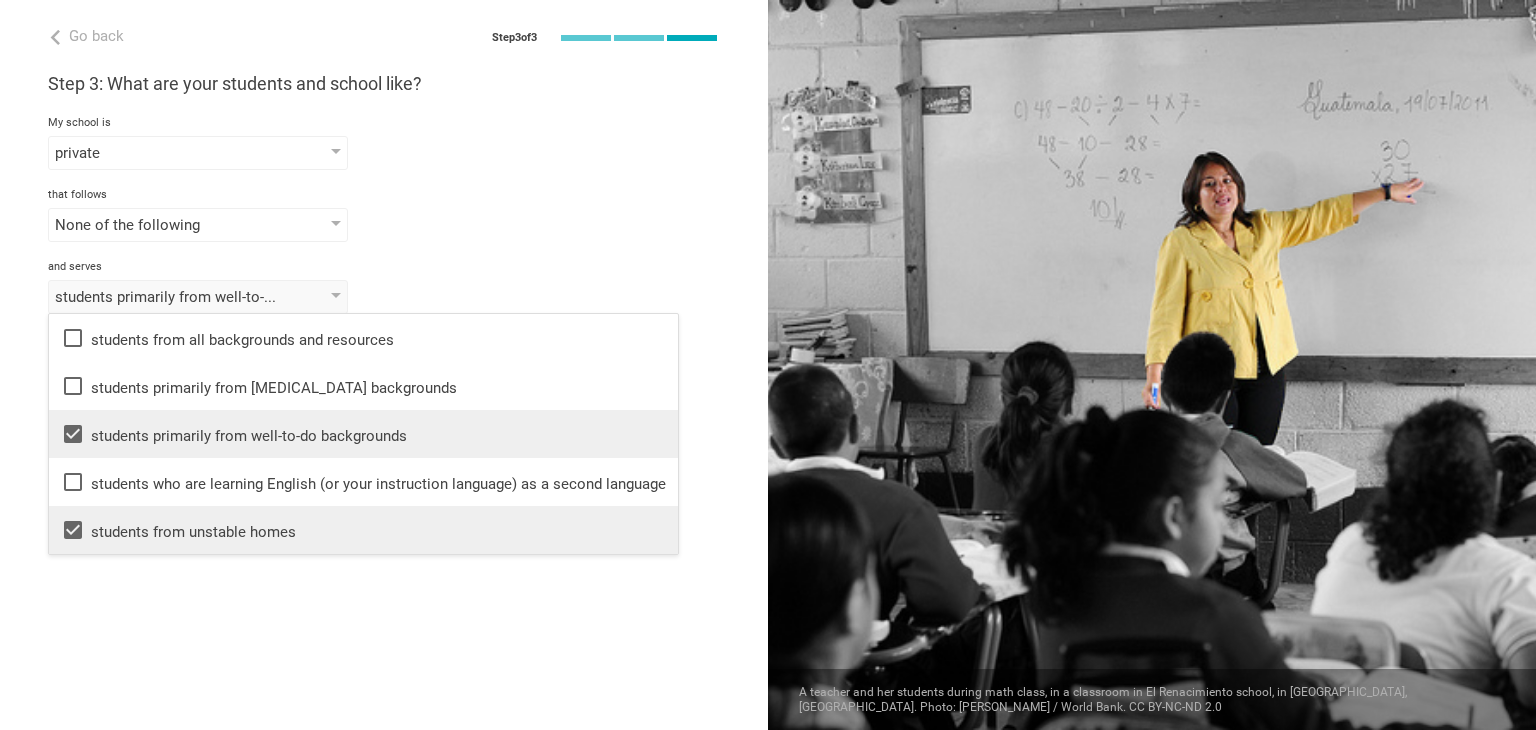 click on "students primarily from well-to-do backgrounds" at bounding box center (363, 434) 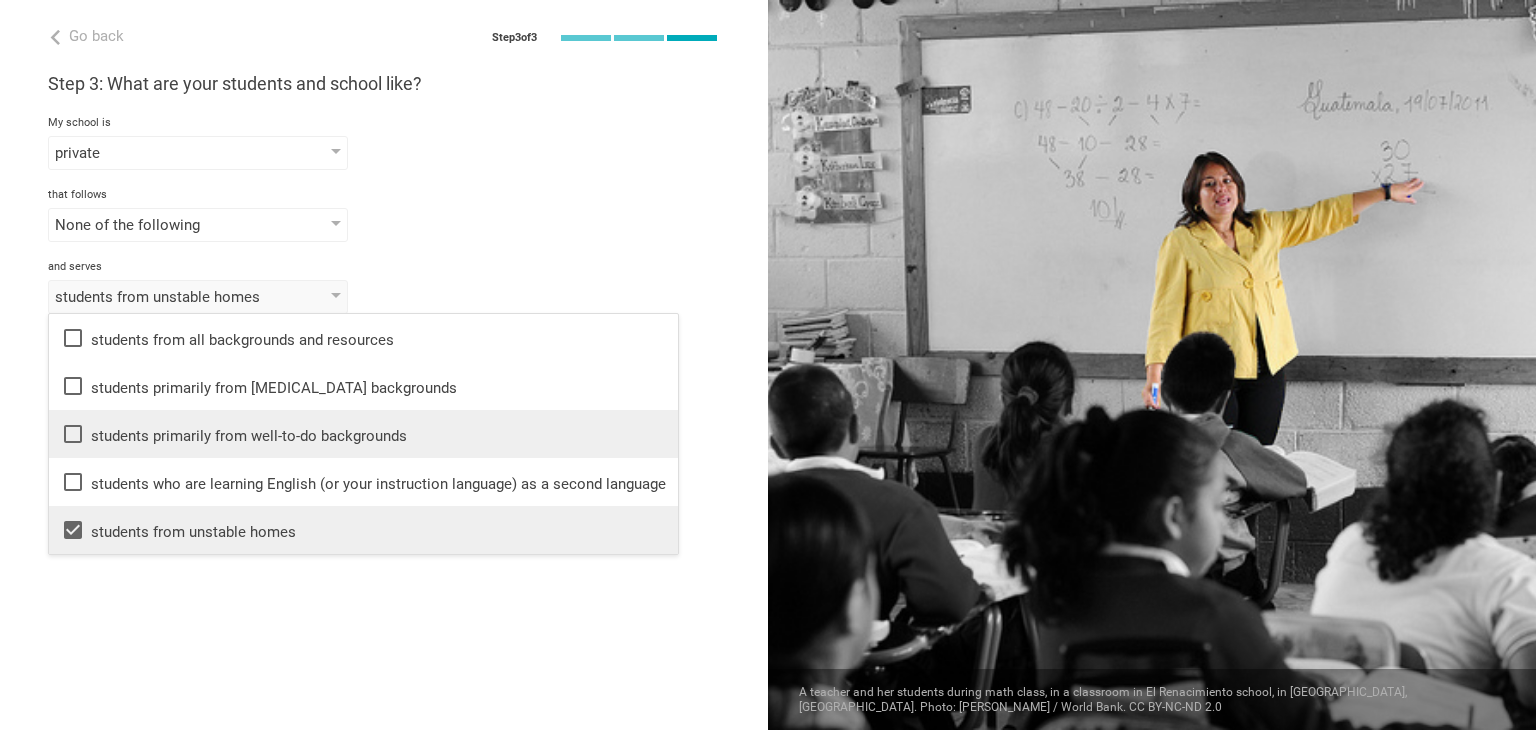 click 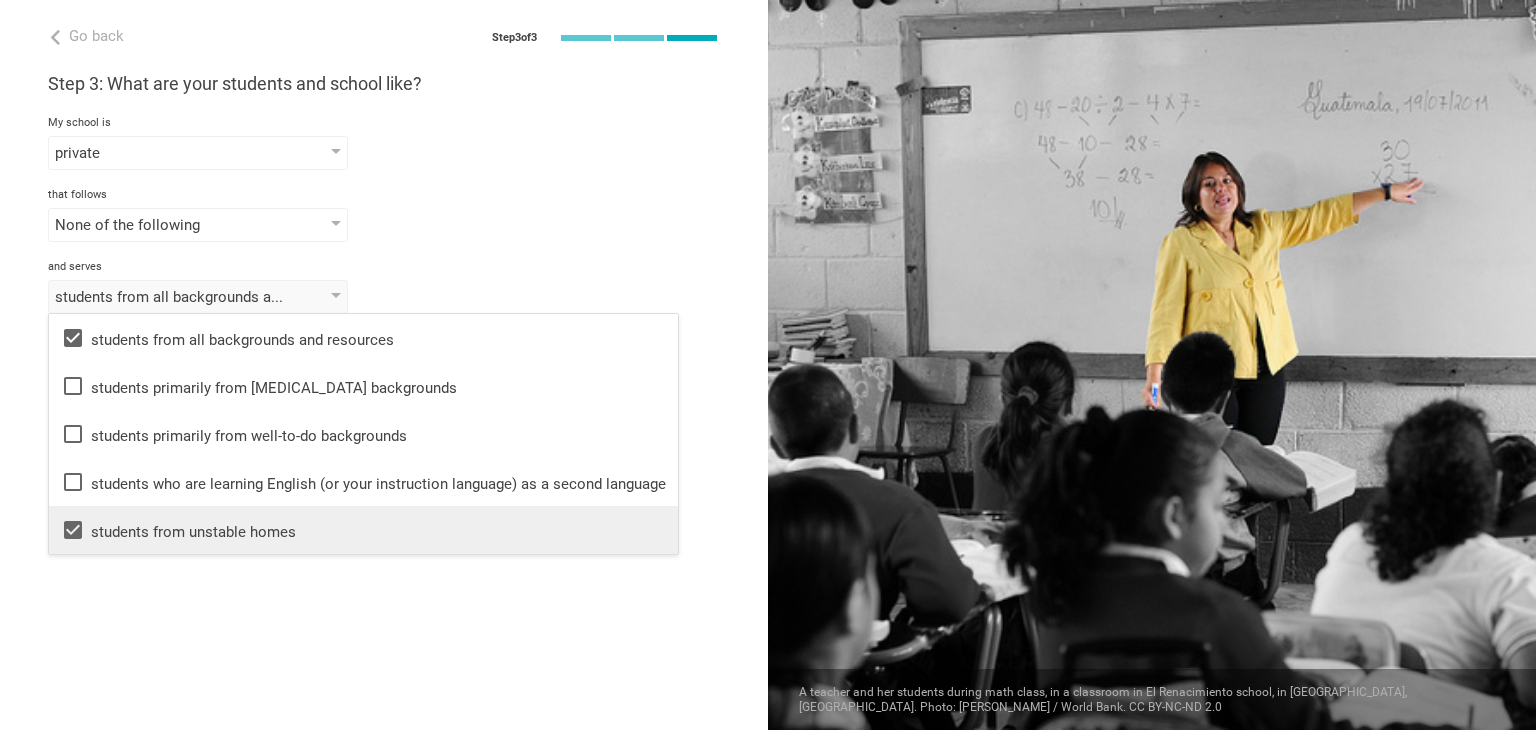 click on "students from unstable homes" at bounding box center (363, 530) 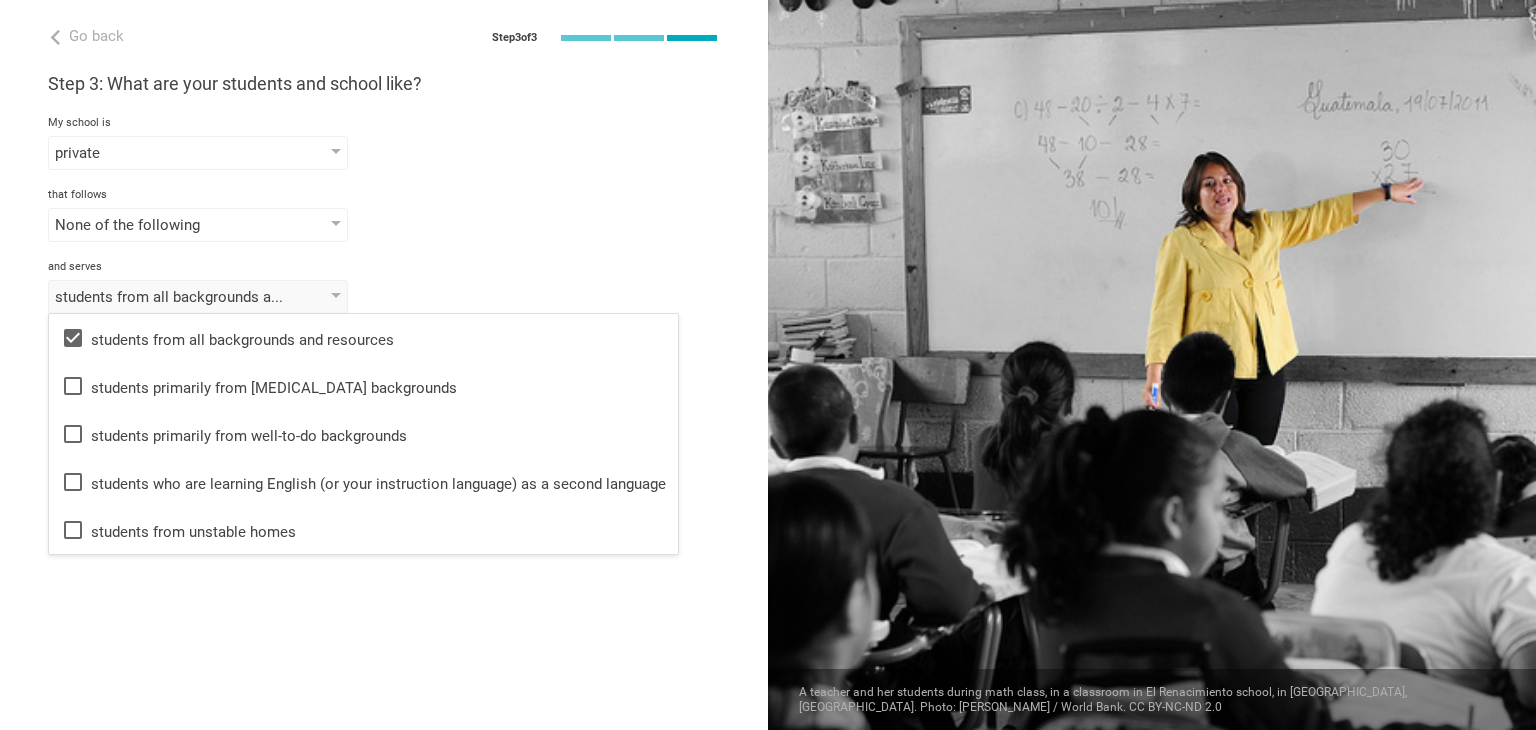 click 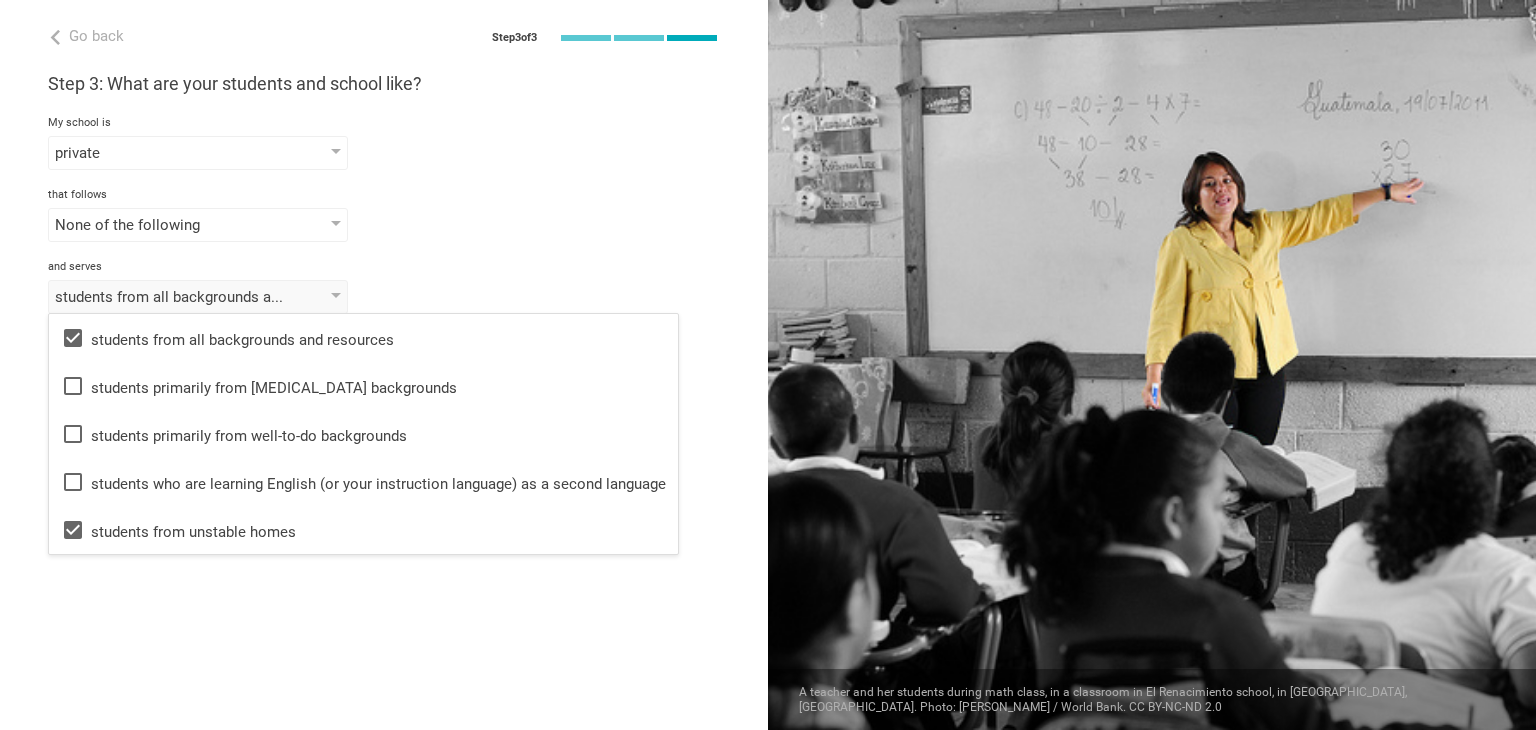 click on "Go back Step  3  of  3 Welcome, Andrea! You are almost all set. Just answer a few simple questions to help us get to know you better and personalize your experience. Step 1: How would you describe yourself? I am a... Teacher Teacher Professor / Lecturer Instructional Coach Vice Principal or Principal Curriculum writer / Instructional designer School / district Administrator EdTech maker / enthusiast at the school school district college university program institute company organization Beautiful Savior Lutheran School in Hamilton, Ohio Step 2: What do you teach? I teach Other Mathematics English (Language Arts) Science Social Studies Other Humanities & Arts Humanities & Arts Languages Sciences Physical Education Technology Life & career skills Other technical skills to the students of Grade Grade Class Year Level Standard 5, 6, 7, 8 1 2 3 4 5 6 7 8 9 10 11 12 13 When describing my students, I would say that there are students of various level of skill there are students of various level of skill My school is" at bounding box center [384, 365] 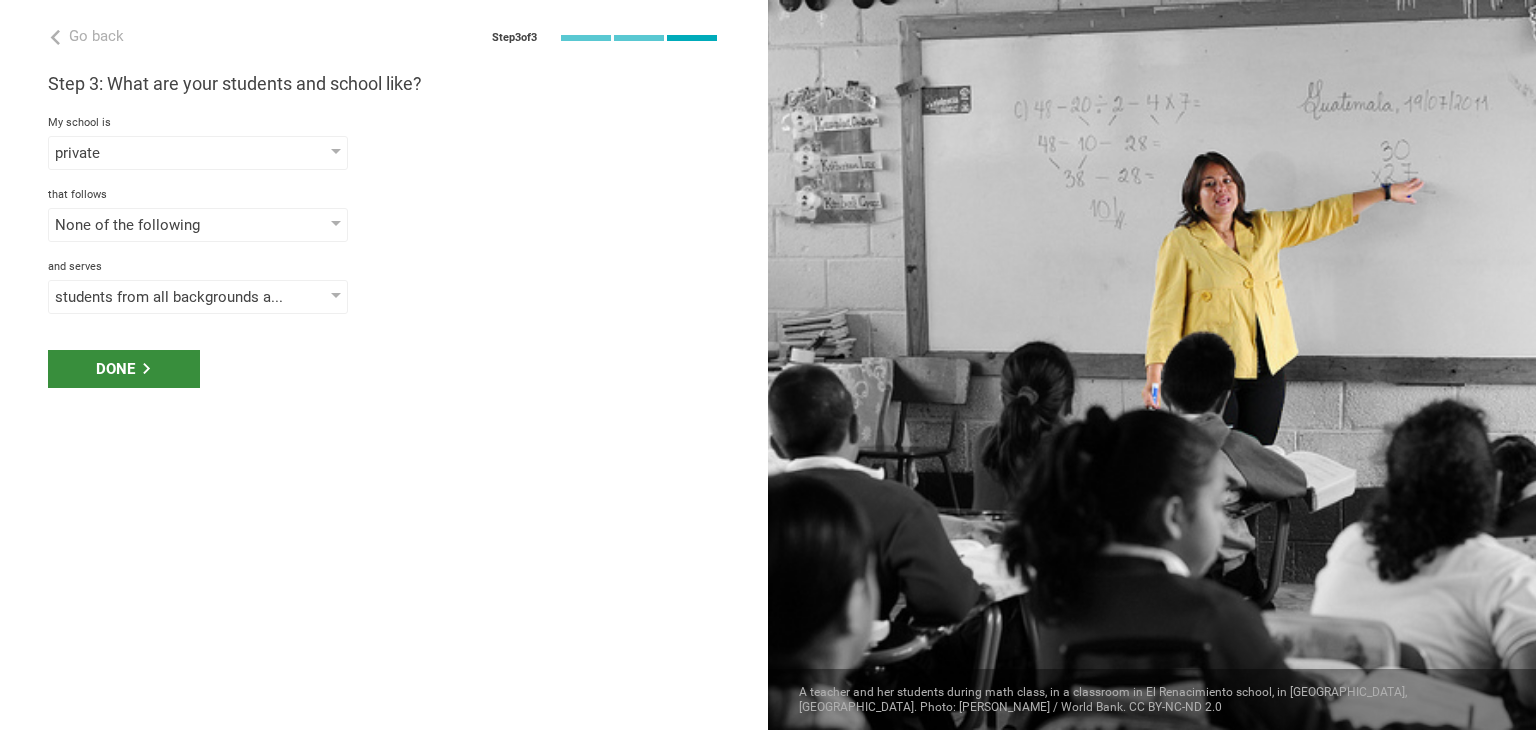 click on "Done" at bounding box center (124, 369) 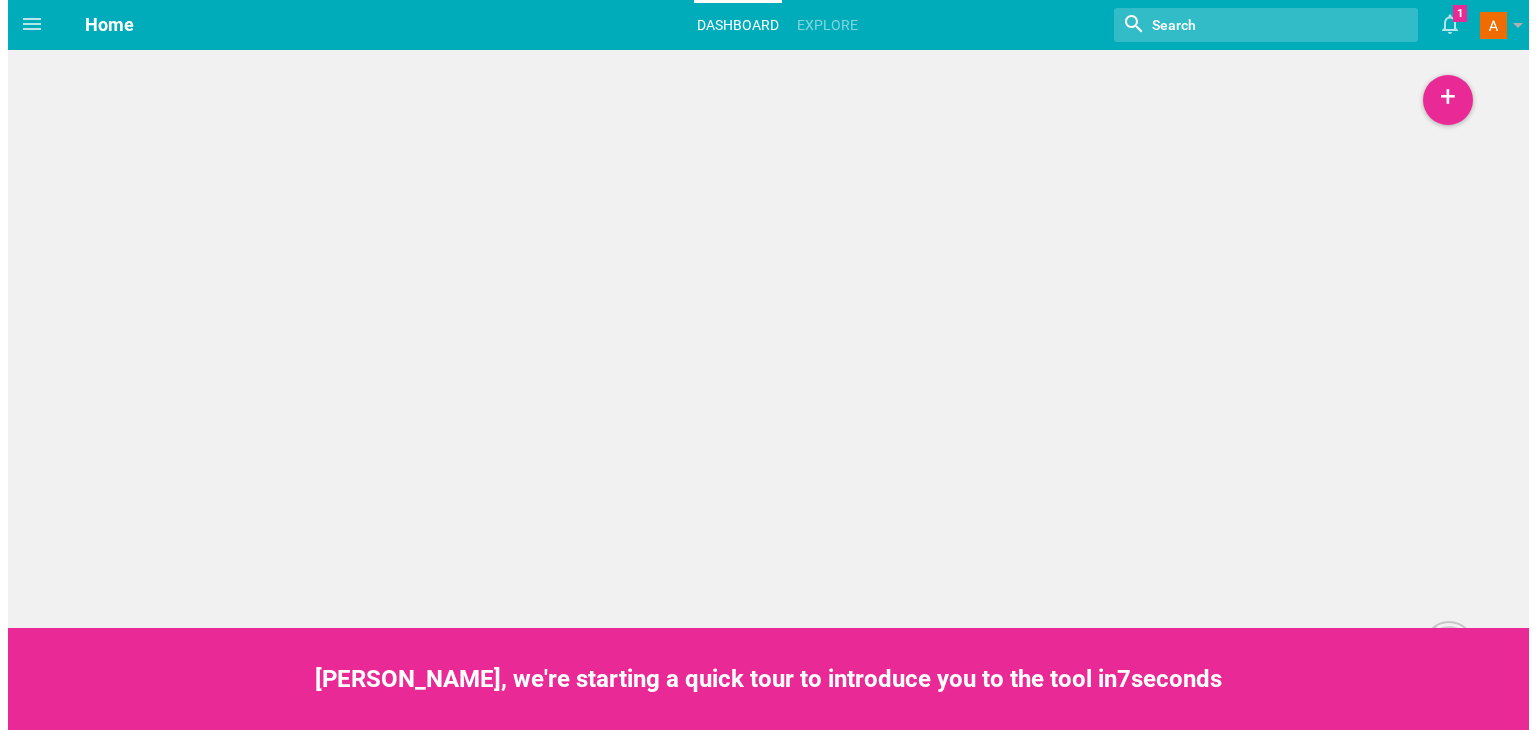 scroll, scrollTop: 0, scrollLeft: 0, axis: both 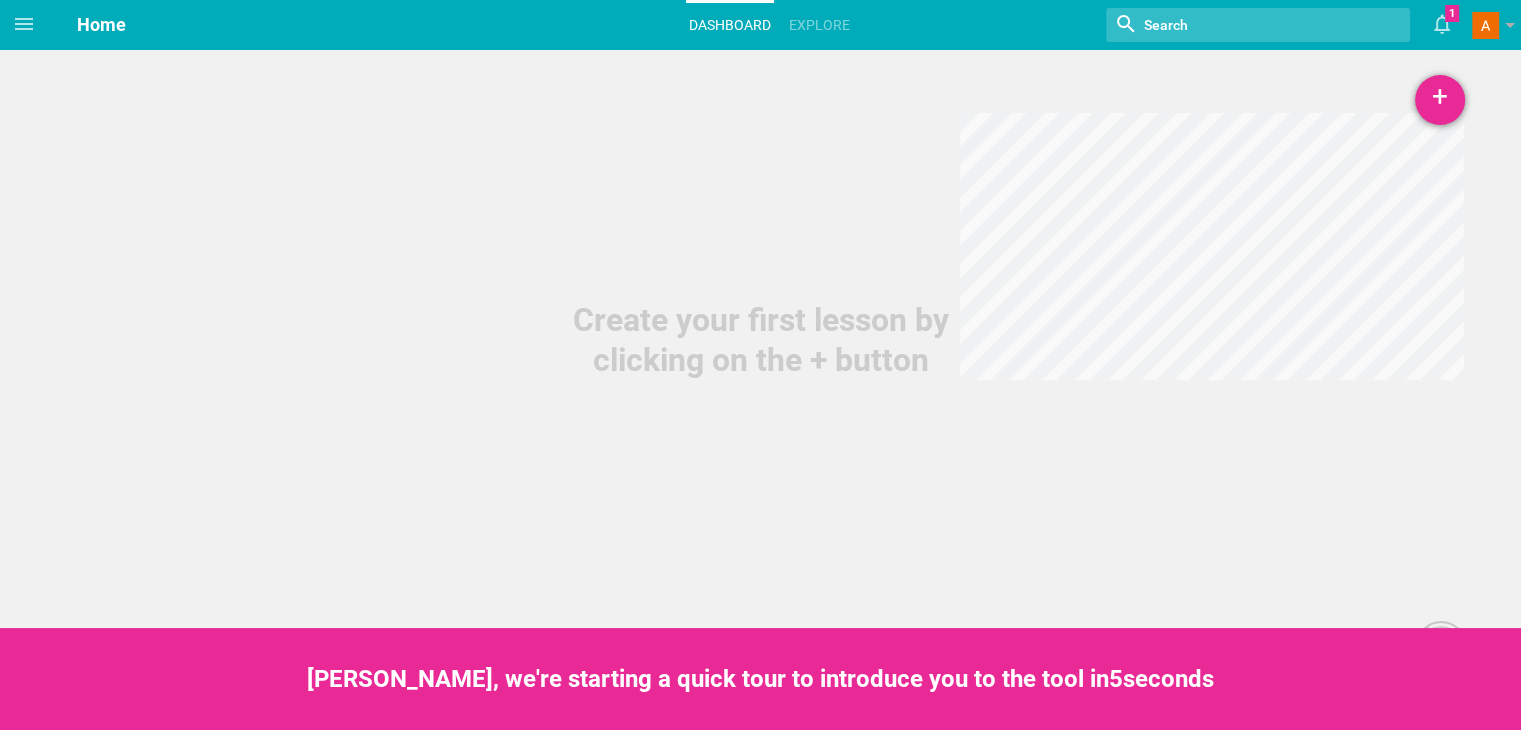click on "+" at bounding box center (1440, 100) 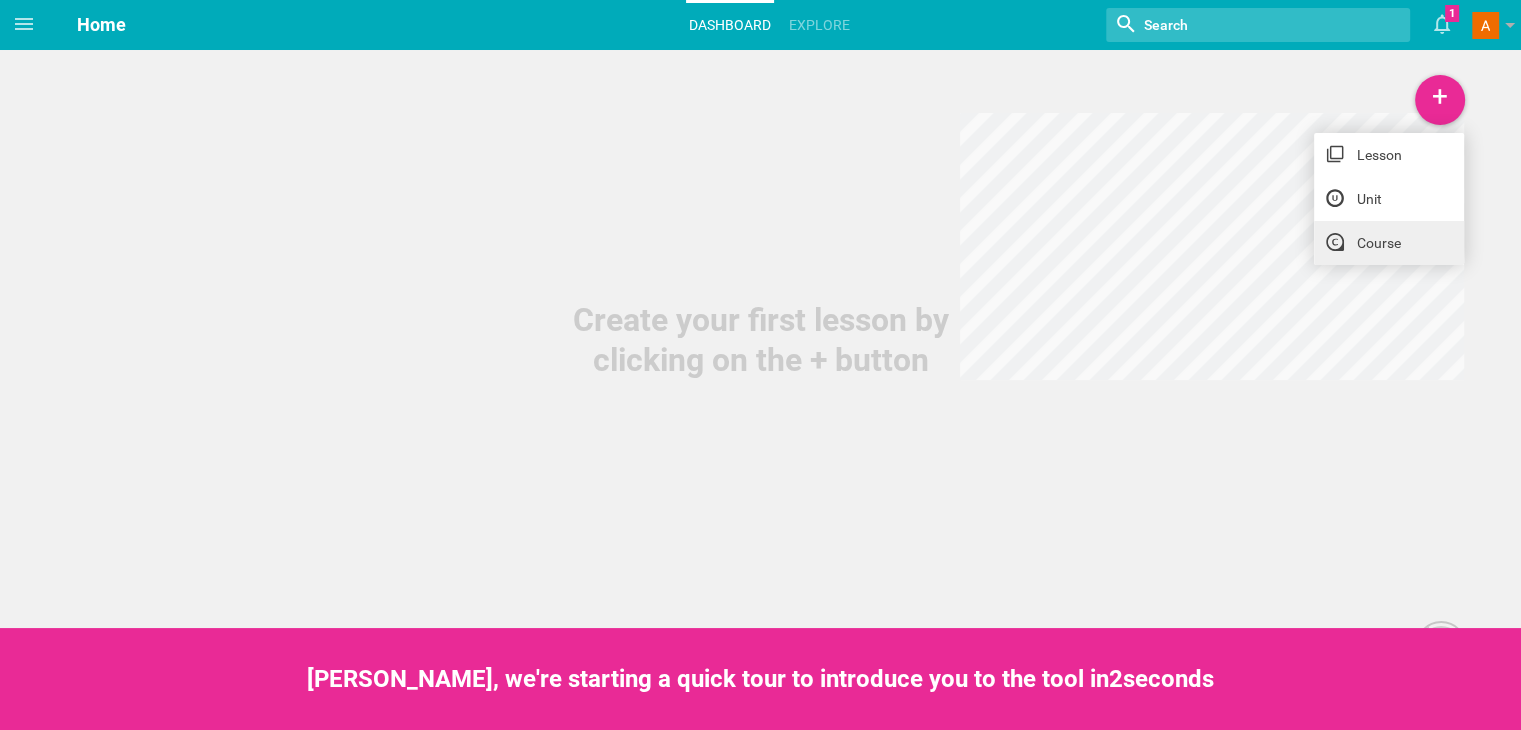 click on "Course" at bounding box center (1389, 243) 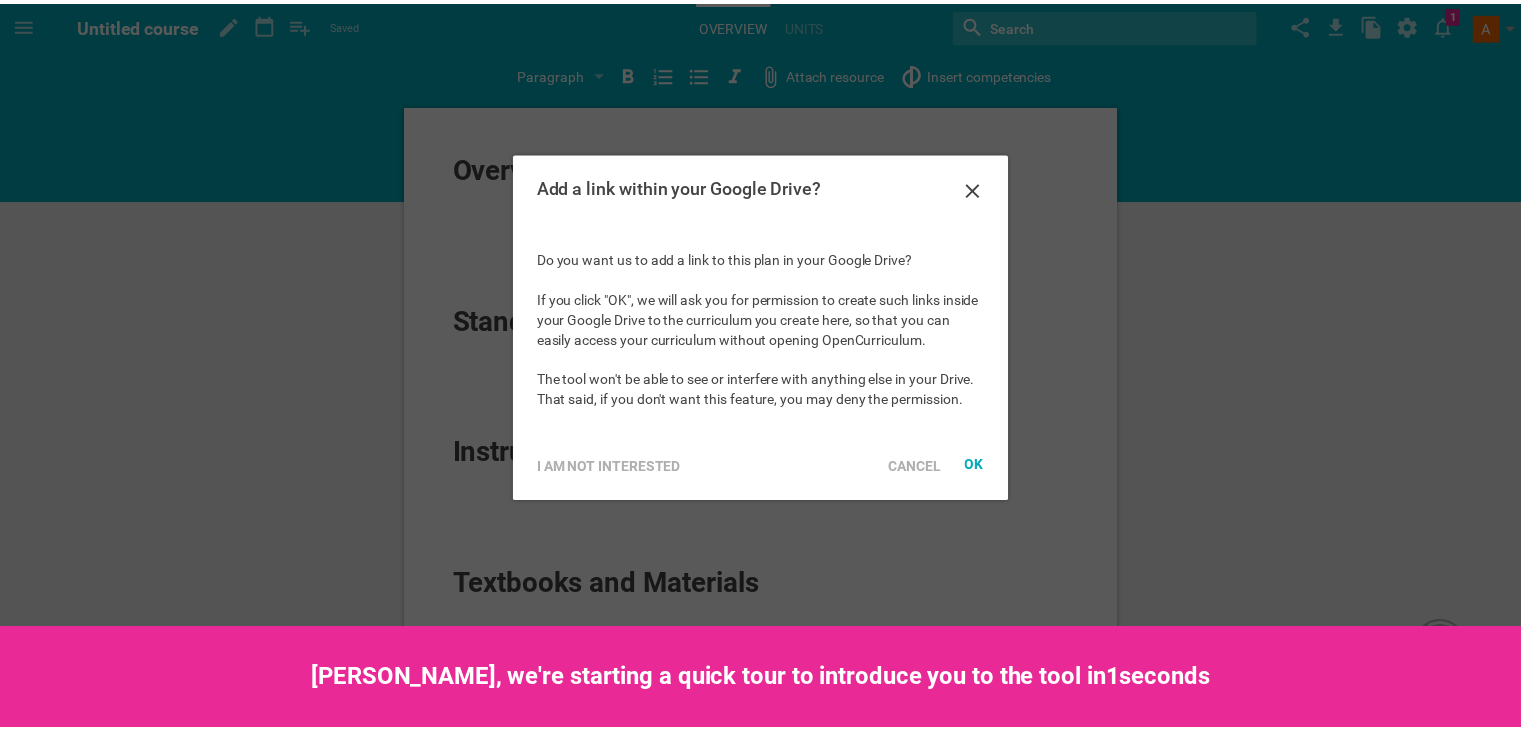 scroll, scrollTop: 0, scrollLeft: 0, axis: both 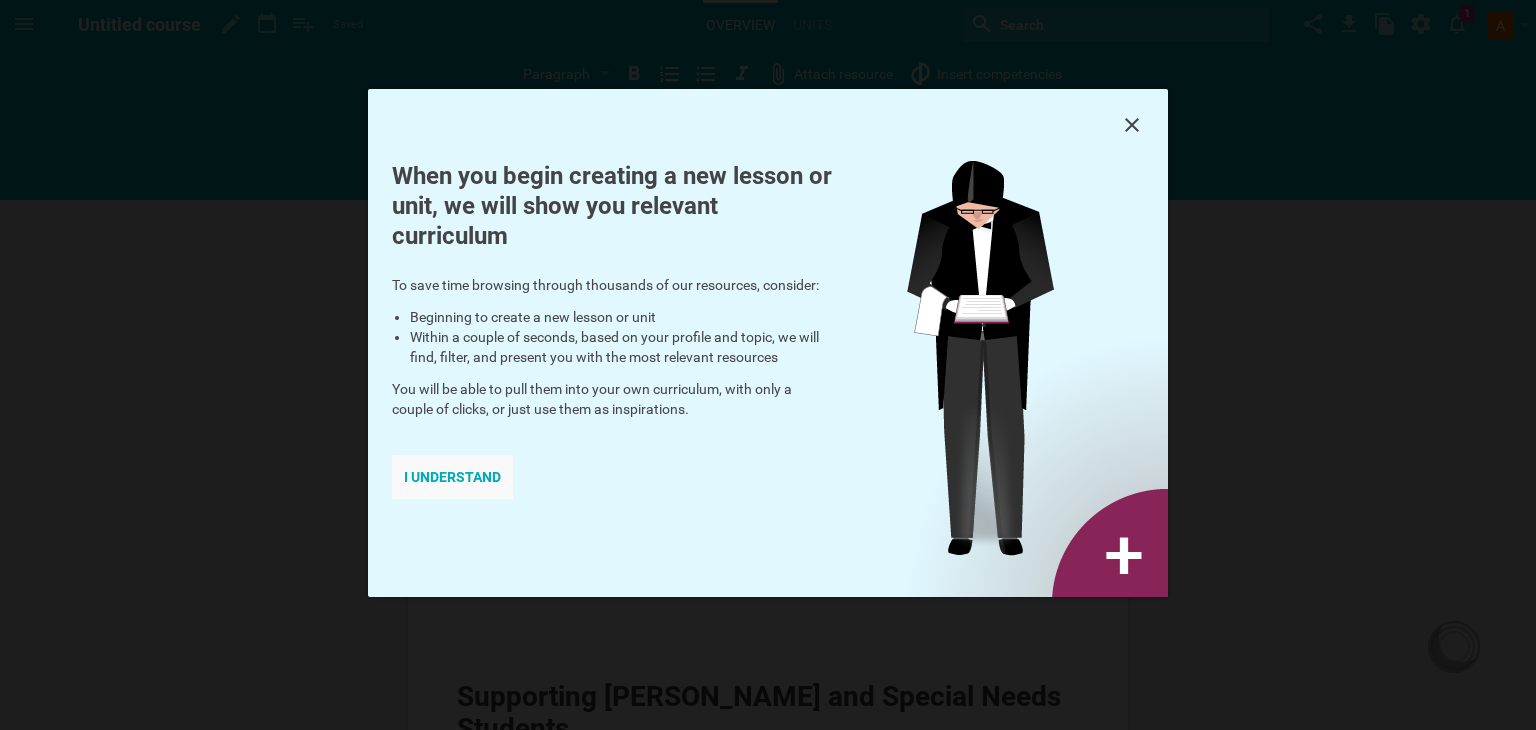 click on "I understand" at bounding box center (452, 477) 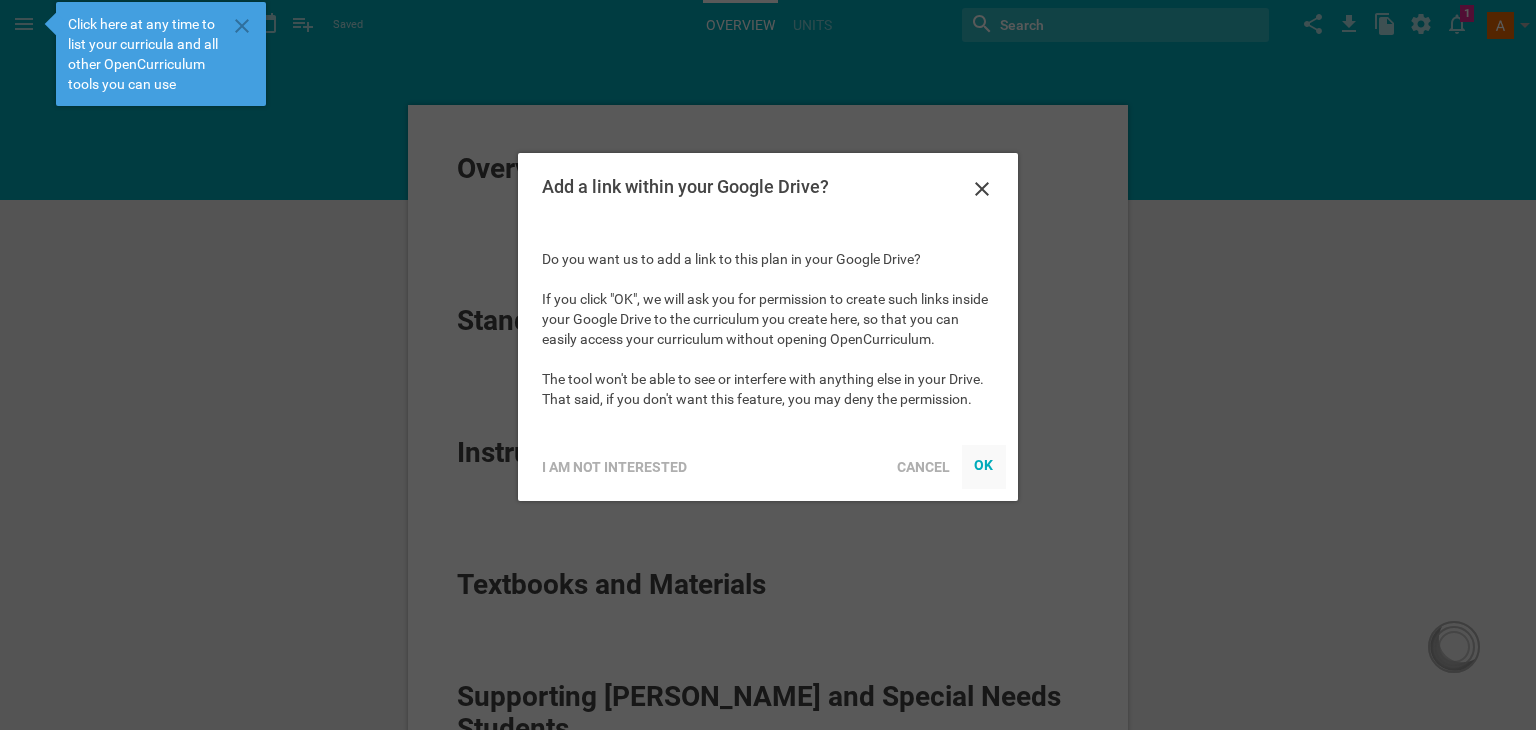 click on "OK" at bounding box center (984, 464) 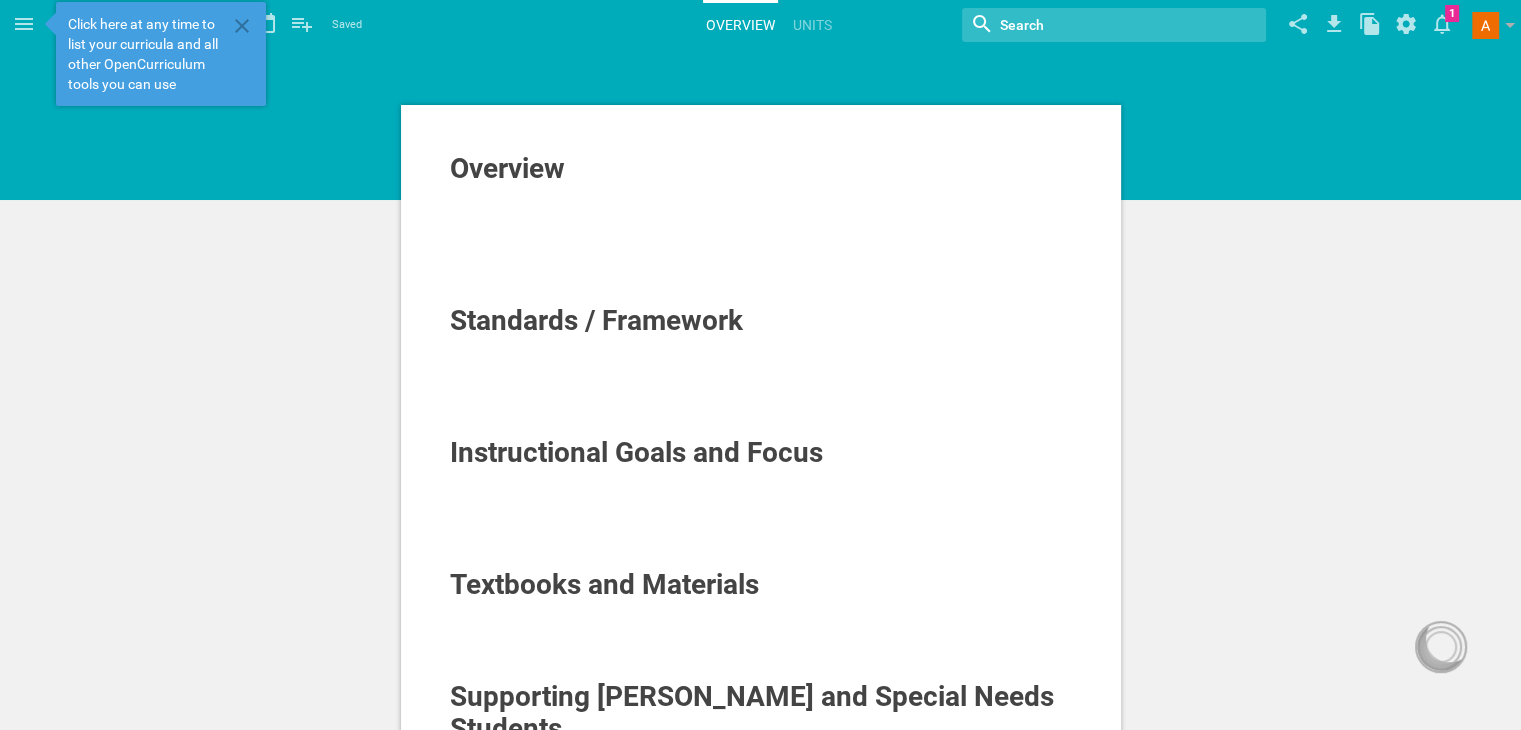 click at bounding box center [761, 195] 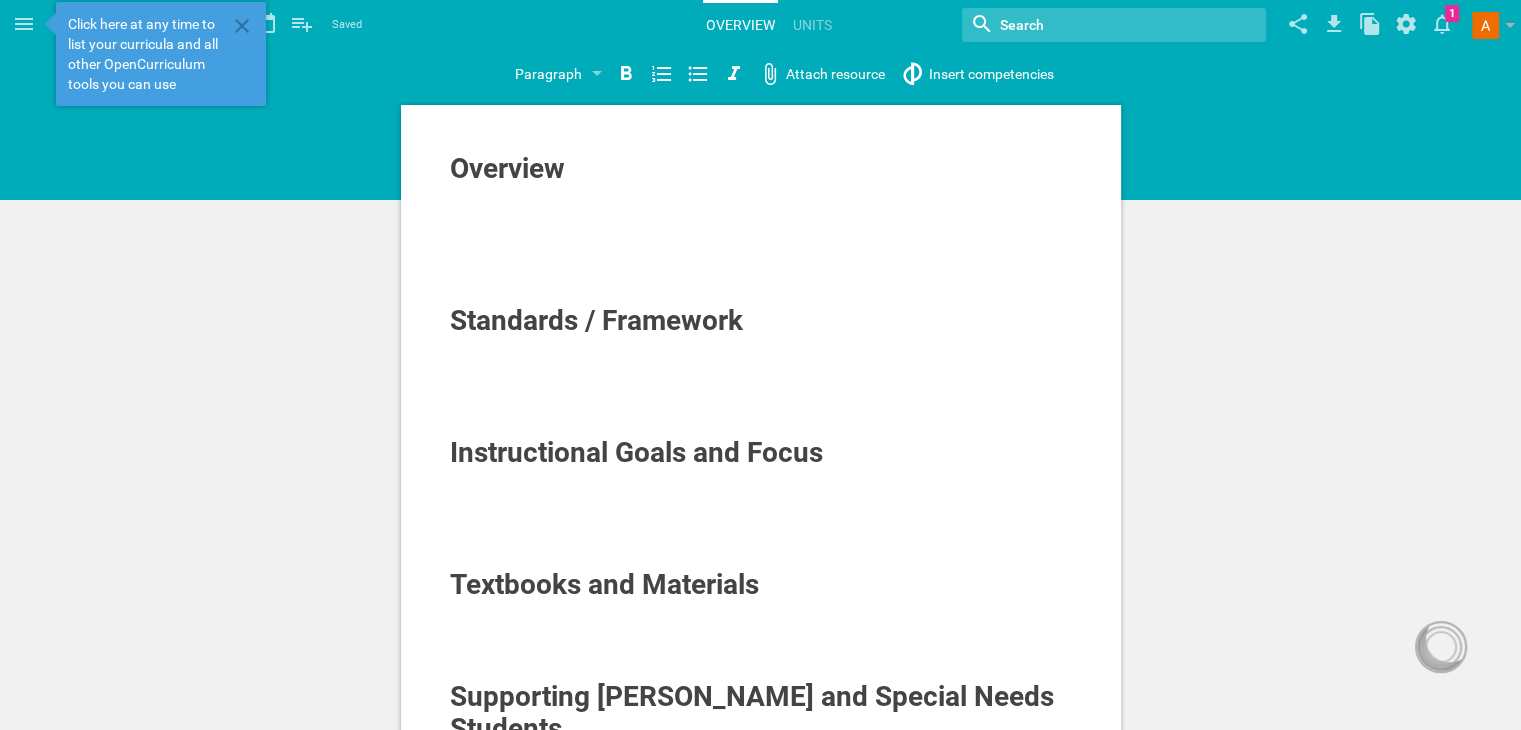 click on "Home Planner My Libraries My Curriculum My Files Untitled course Saved My favorites Another library... Overview Units Nothing found with term "" Change background… Delete  course …   1 Moe is now following you View my profile Groups Create a school or team site My preferences Logout Paragraph Section Subsection Title Paragraph Attach resource Insert competencies Overview Standards / Framework Instructional Goals and Focus Textbooks and Materials Supporting ELLs and Special Needs Students Post comment  said: Post reply Maya Chat Activities and strategies How to... undefined Course Setup Grade Subject Name of  course  (optional) Untitled course Cancel Done Course Schedule Number of days / weeks Specific dates weeks From Select a date July 25 S M T W T F S 29 30 1 2 3 4 5 6 7 8 9 10 11 12 13 14 15 16 17 18 19 20 21 22 23 24 25 26 27 28 29 30 31 1 2 To Select a date July 25 S M T W T F S 29 30 1 2 3 4 5 6 7 8 9 10 11 12 13 14 15 16 17 18 19 20 21 22 23 24 25 26 27 28 29 30 31 1 2 Cancel Done Import from Drive" at bounding box center [760, 365] 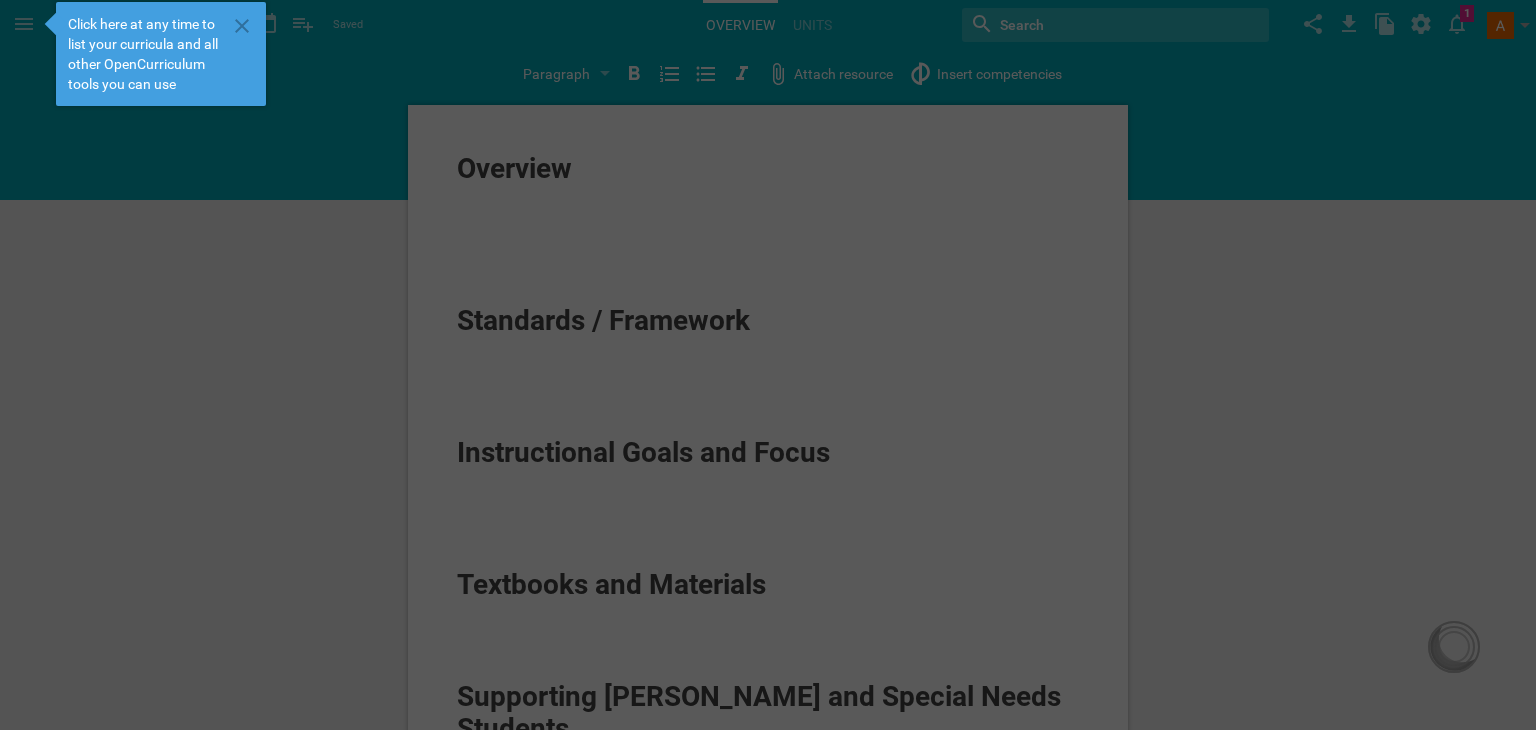 click at bounding box center (768, 365) 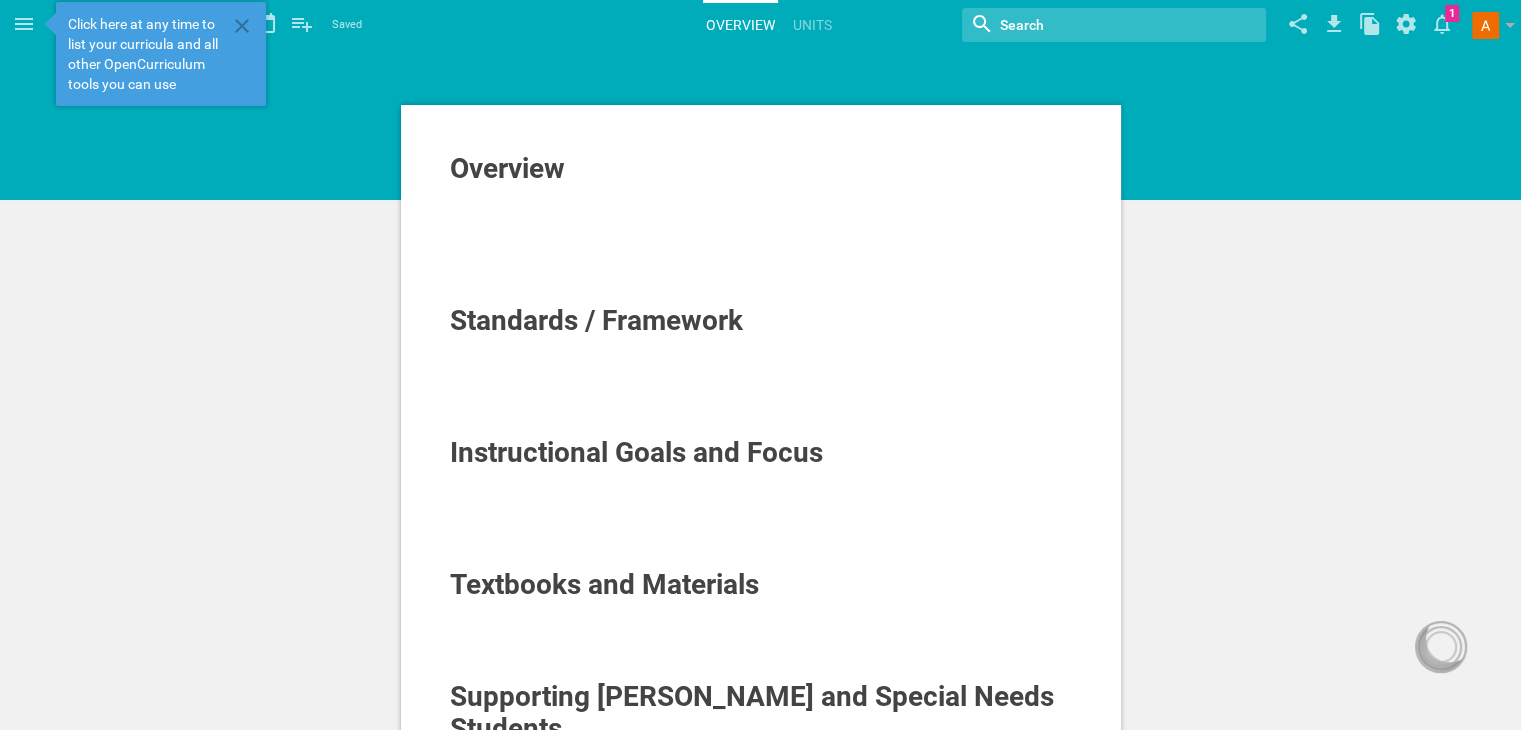 click at bounding box center (761, 499) 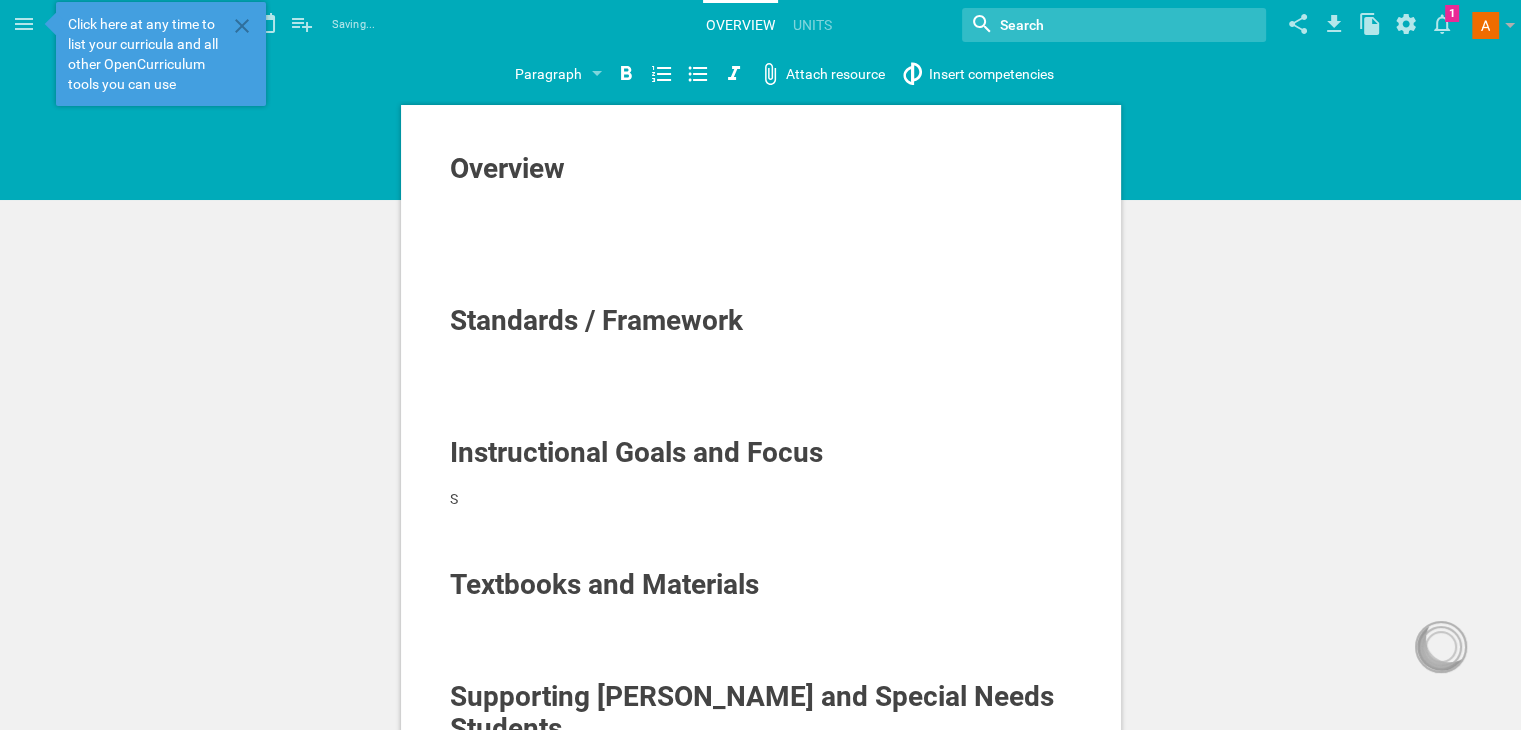 type 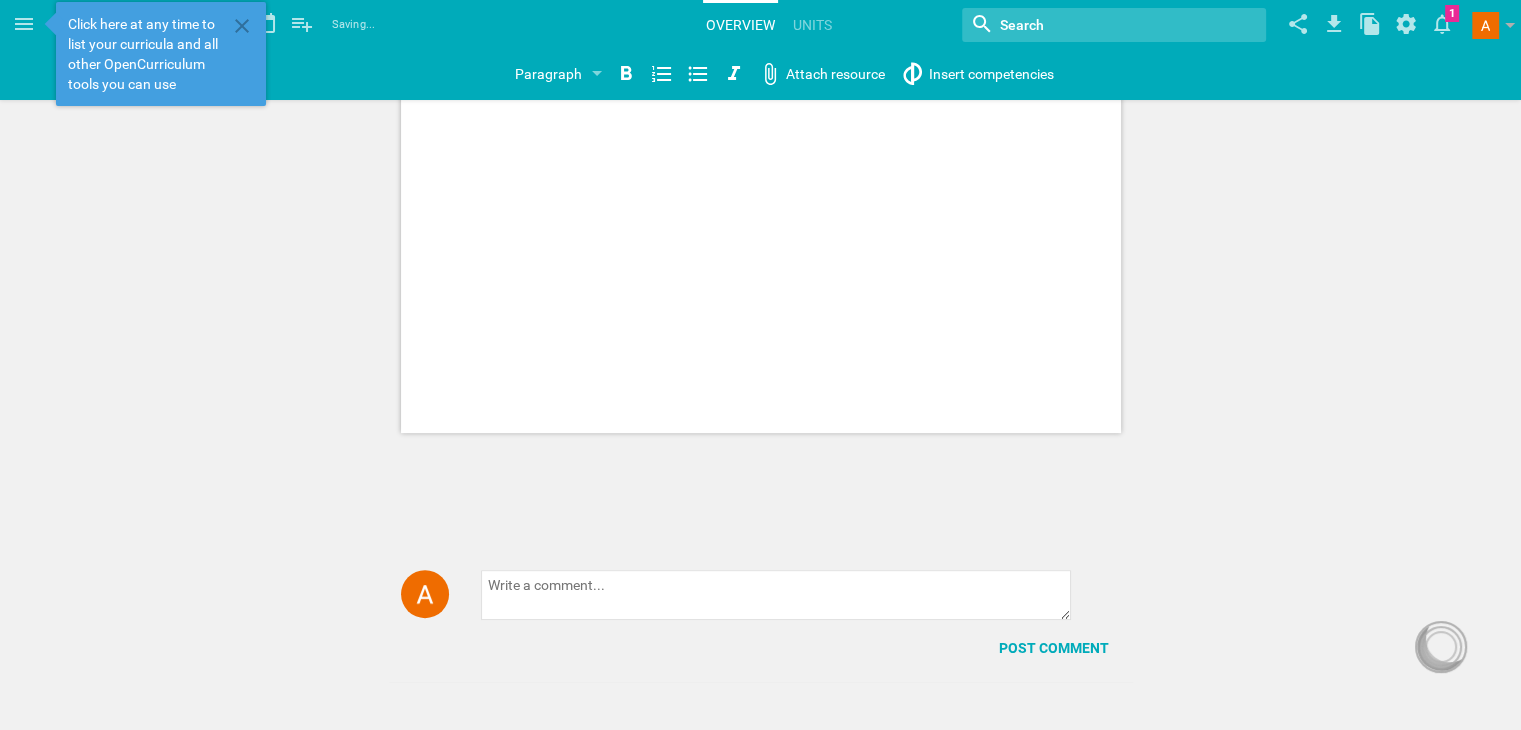 click on "Overview Standards / Framework Instructional Goals and Focus Students should  Textbooks and Materials Supporting ELLs and Special Needs Students Post comment  said: Post reply" at bounding box center (760, 31) 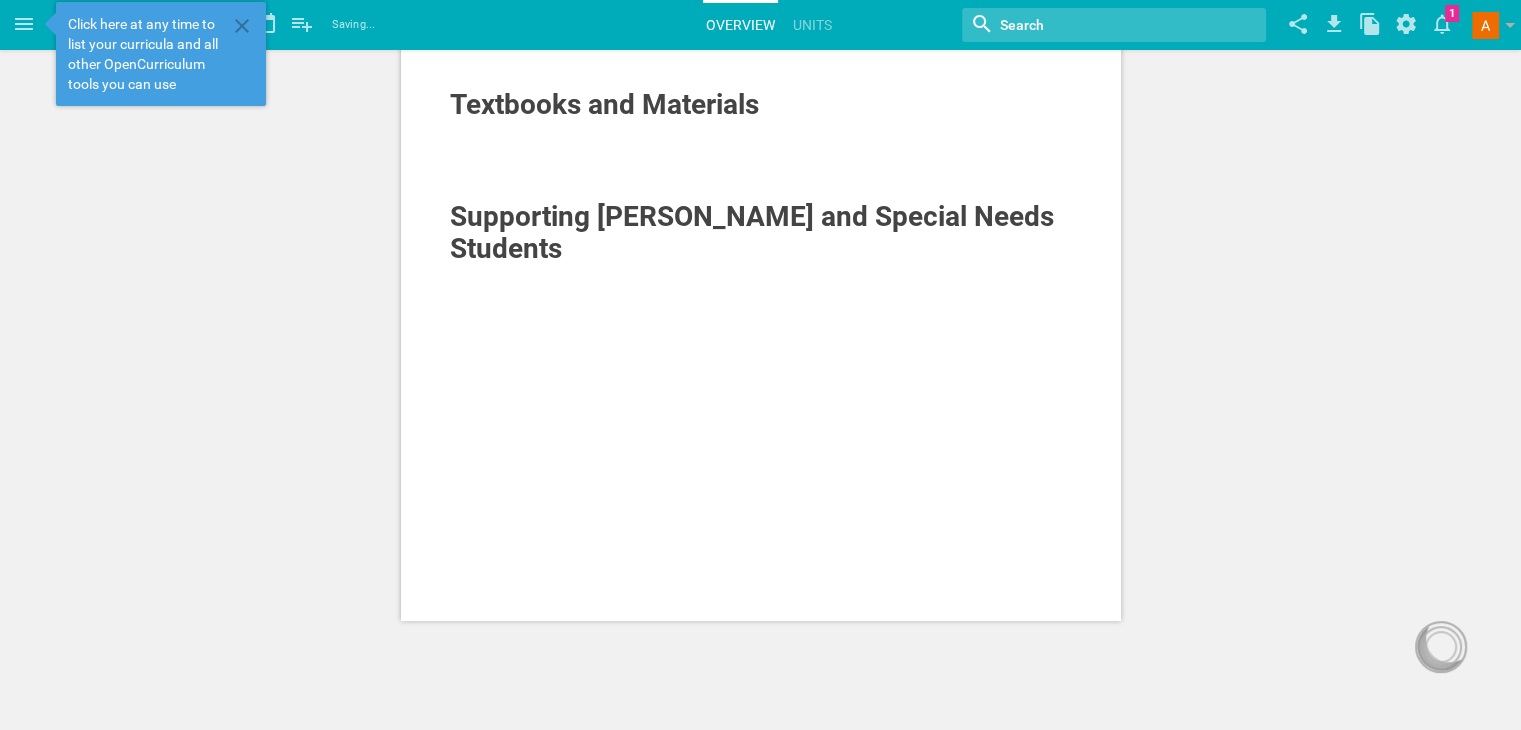 scroll, scrollTop: 0, scrollLeft: 0, axis: both 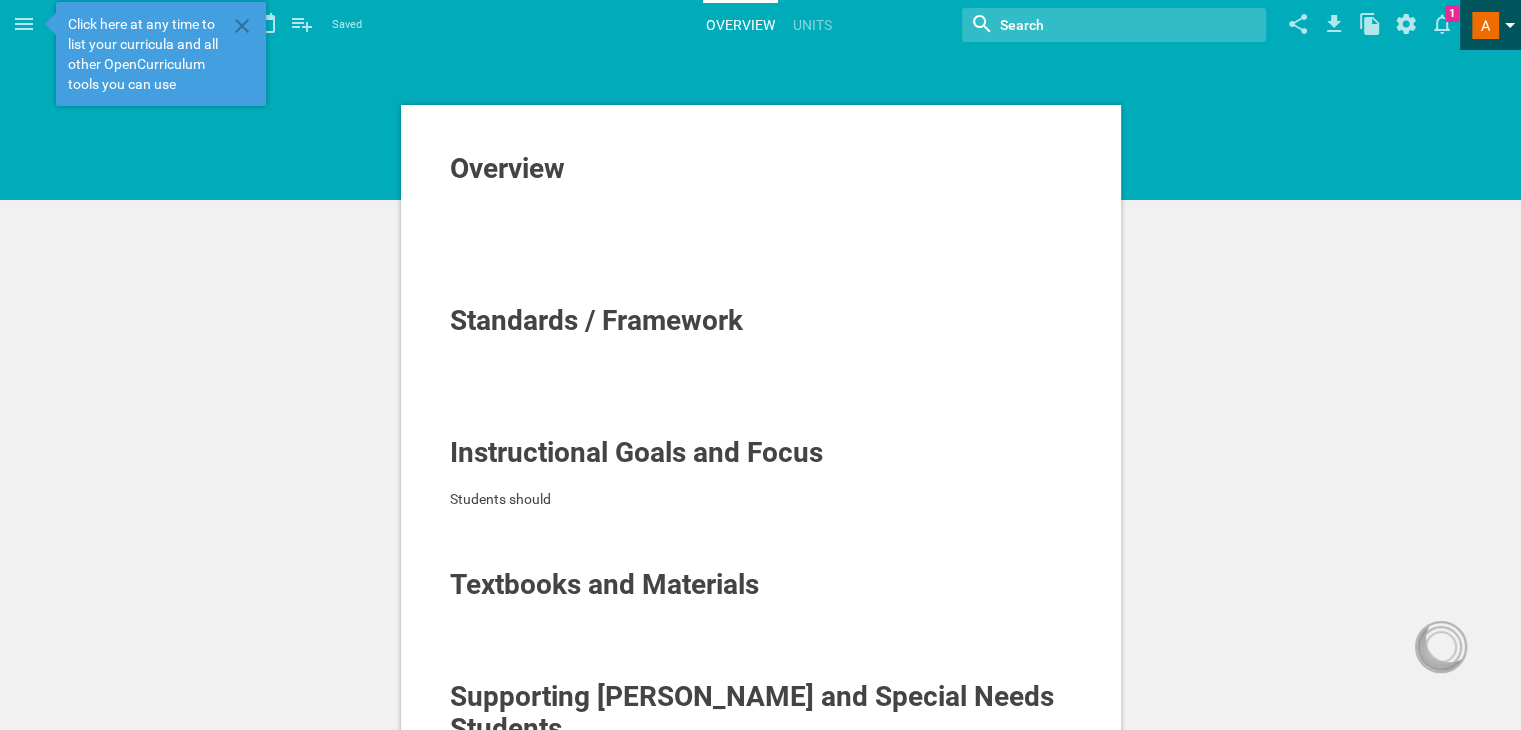 click at bounding box center [1485, 25] 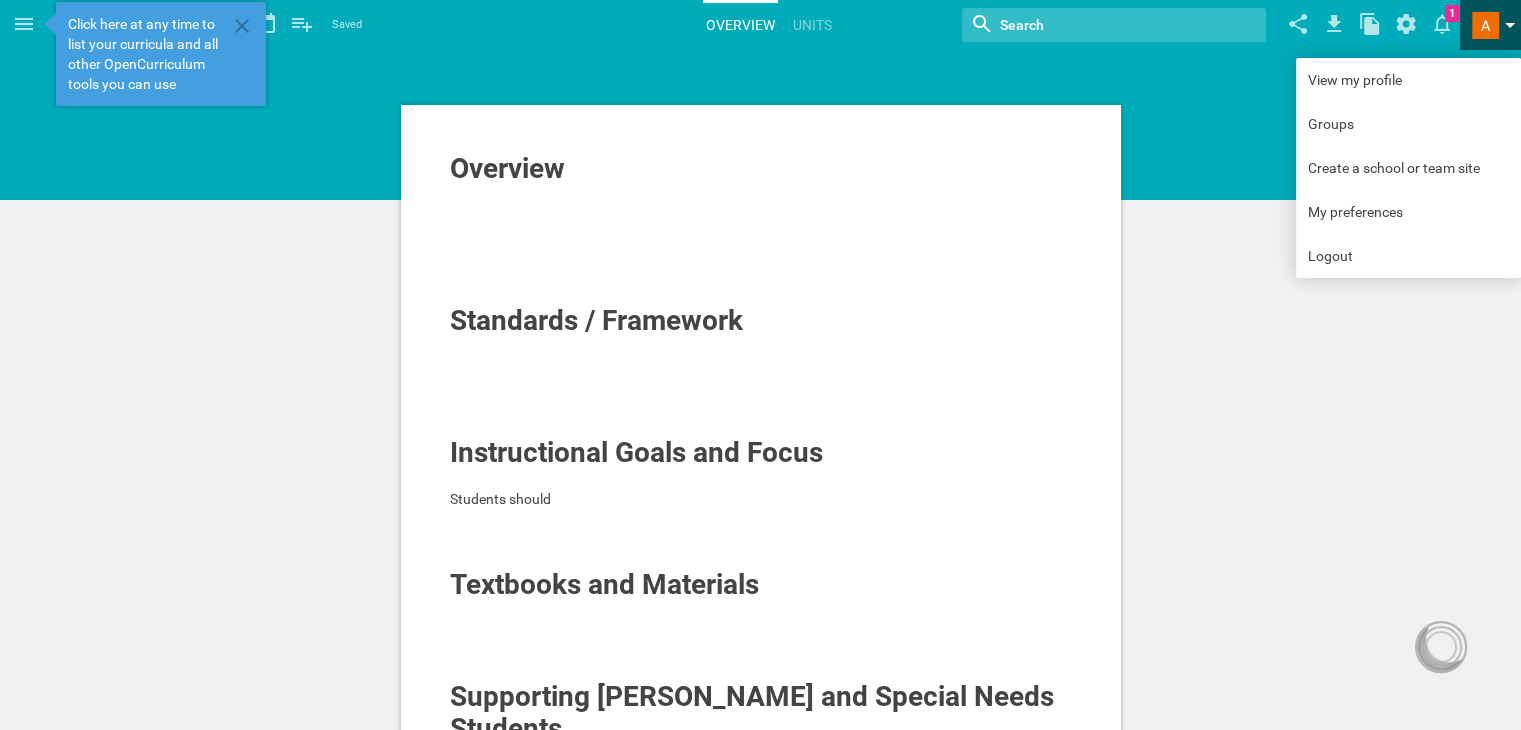 click on "Logout" at bounding box center [1408, 256] 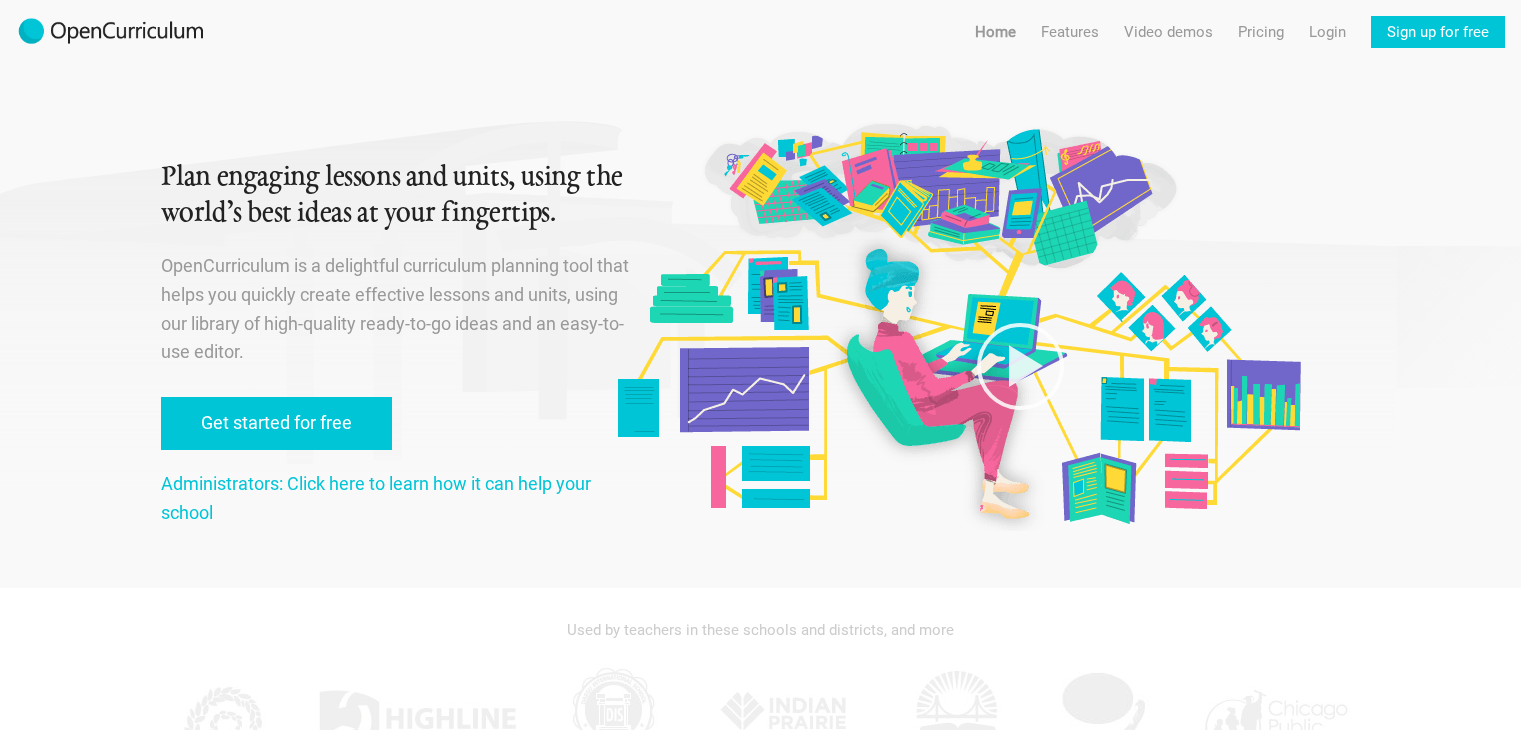 scroll, scrollTop: 0, scrollLeft: 0, axis: both 